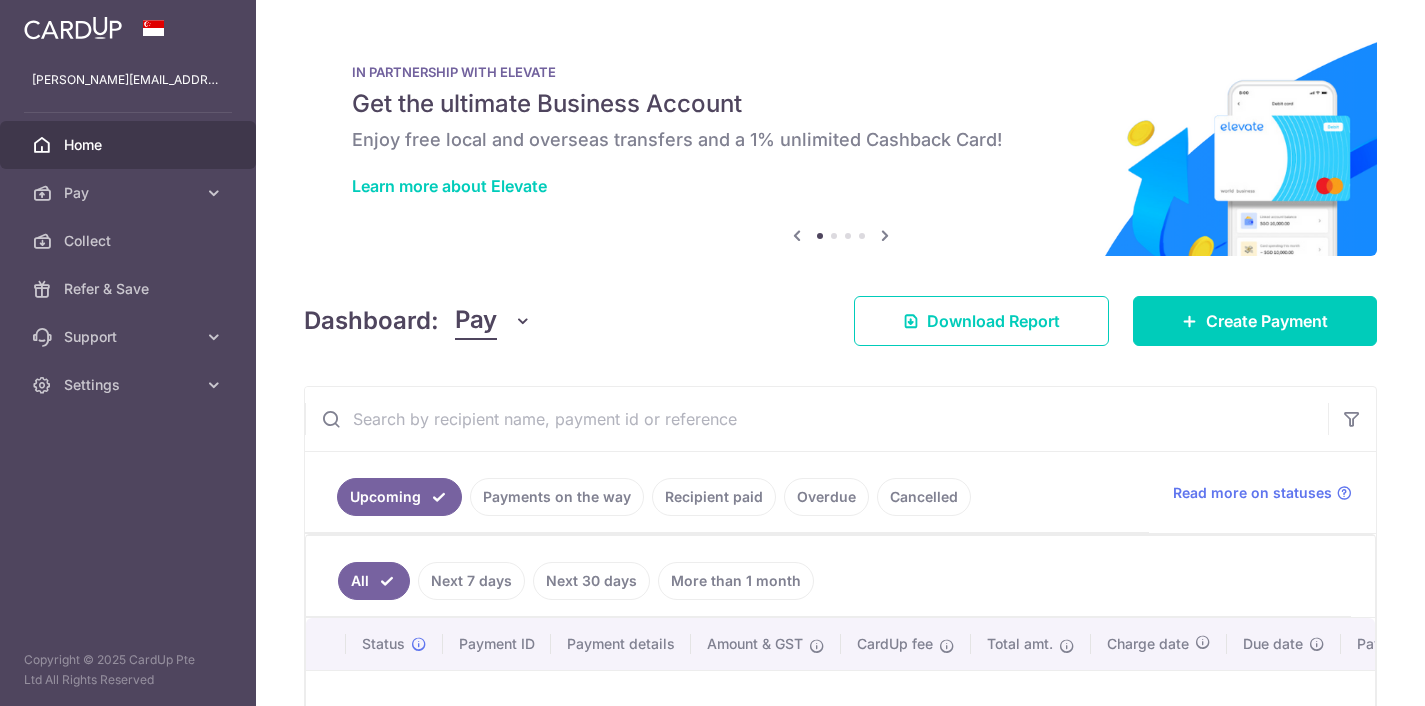 scroll, scrollTop: 0, scrollLeft: 0, axis: both 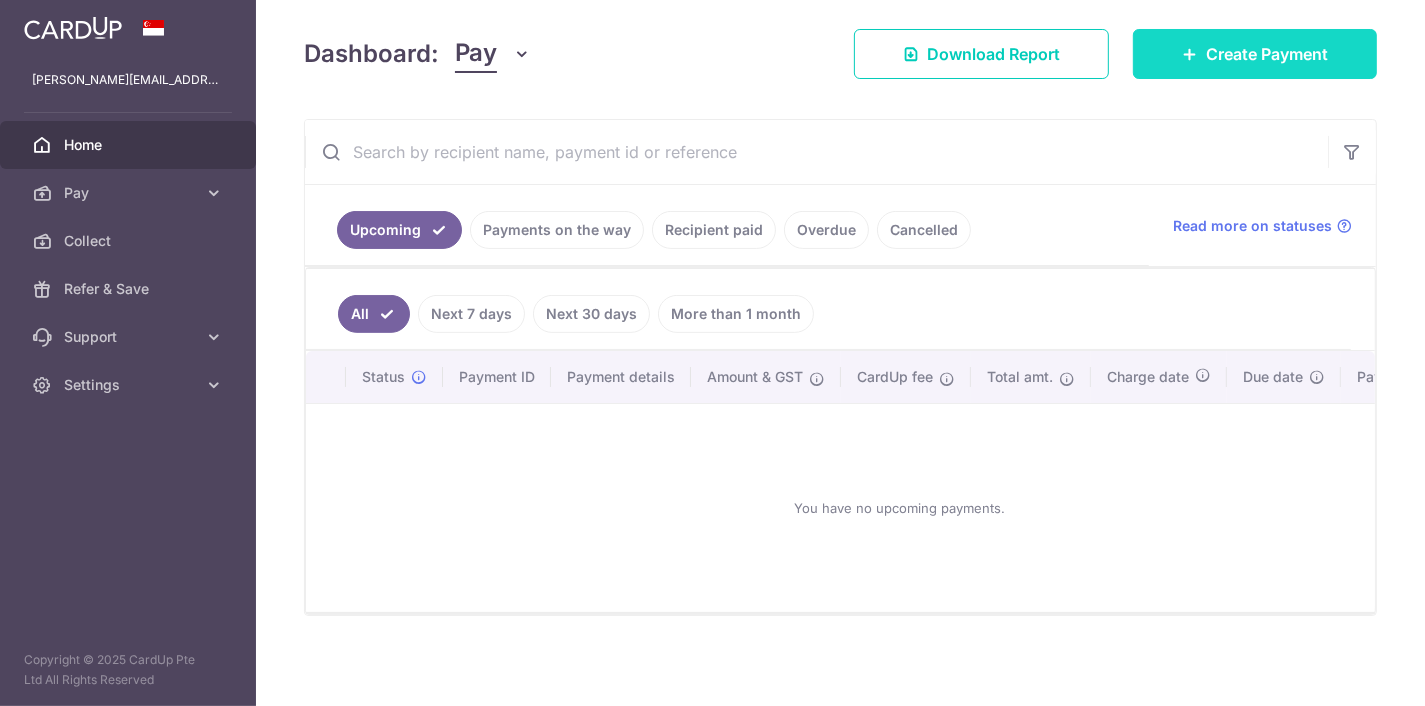 click on "Create Payment" at bounding box center [1255, 54] 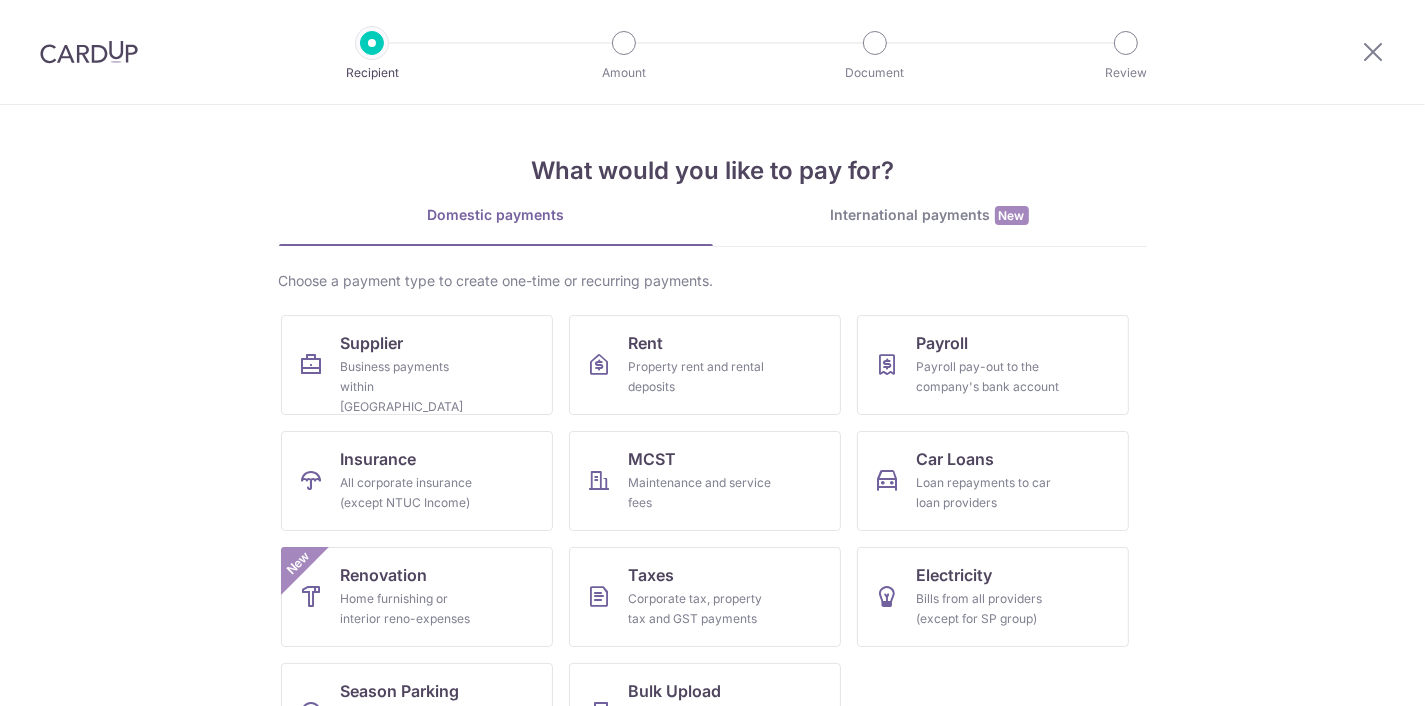 scroll, scrollTop: 73, scrollLeft: 0, axis: vertical 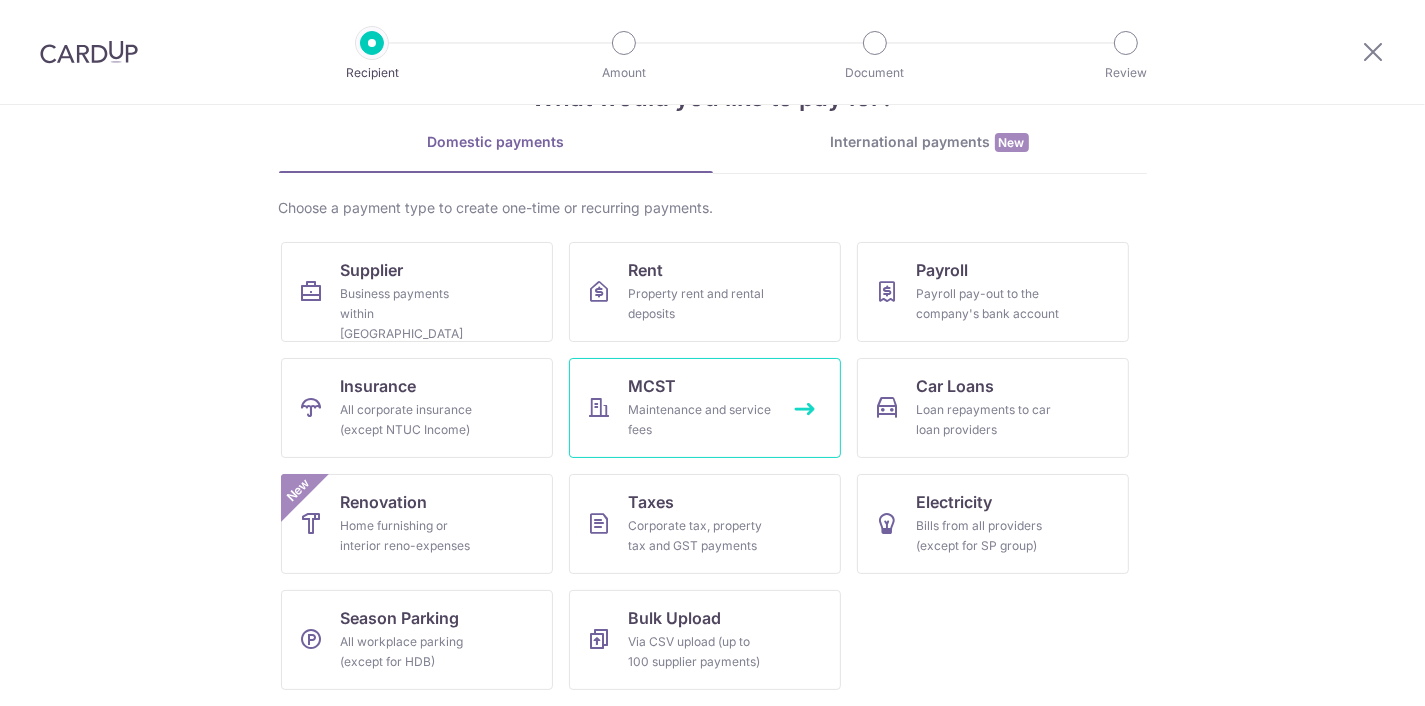 click on "Maintenance and service fees" at bounding box center [701, 420] 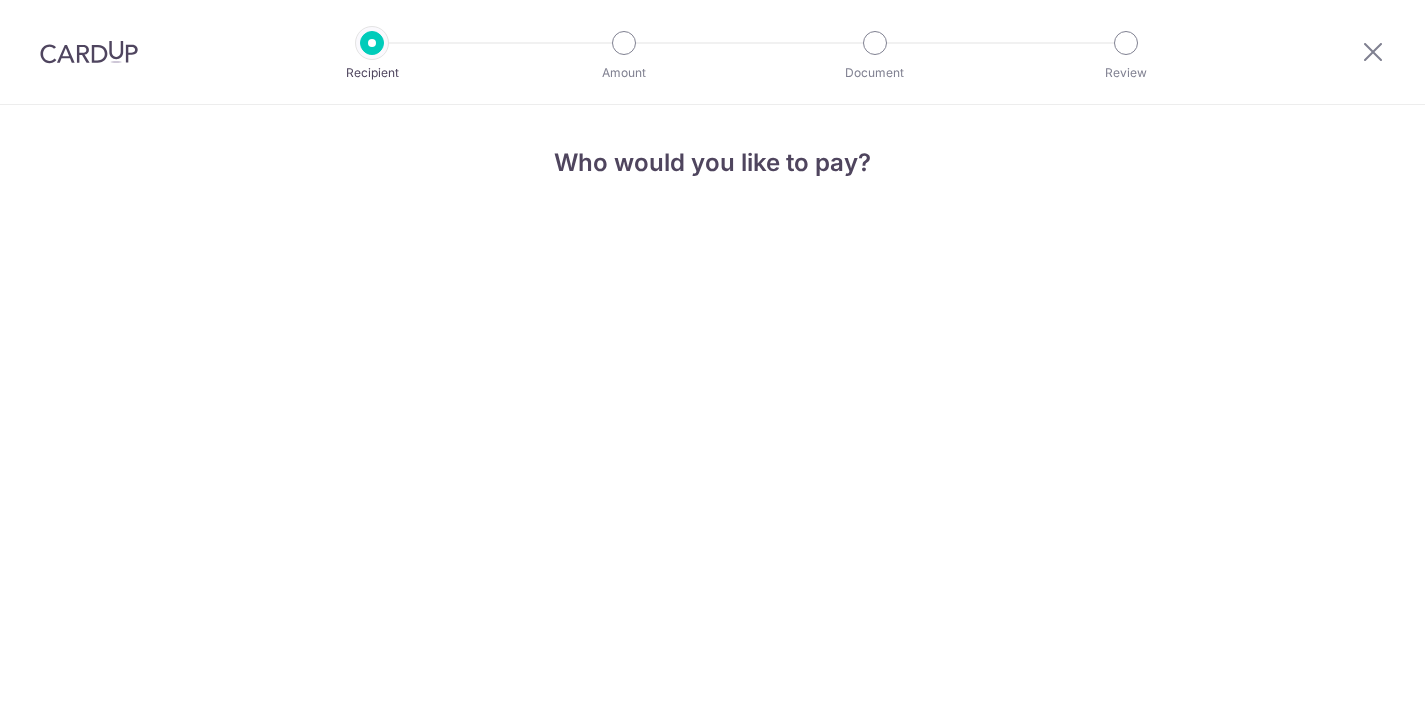 scroll, scrollTop: 0, scrollLeft: 0, axis: both 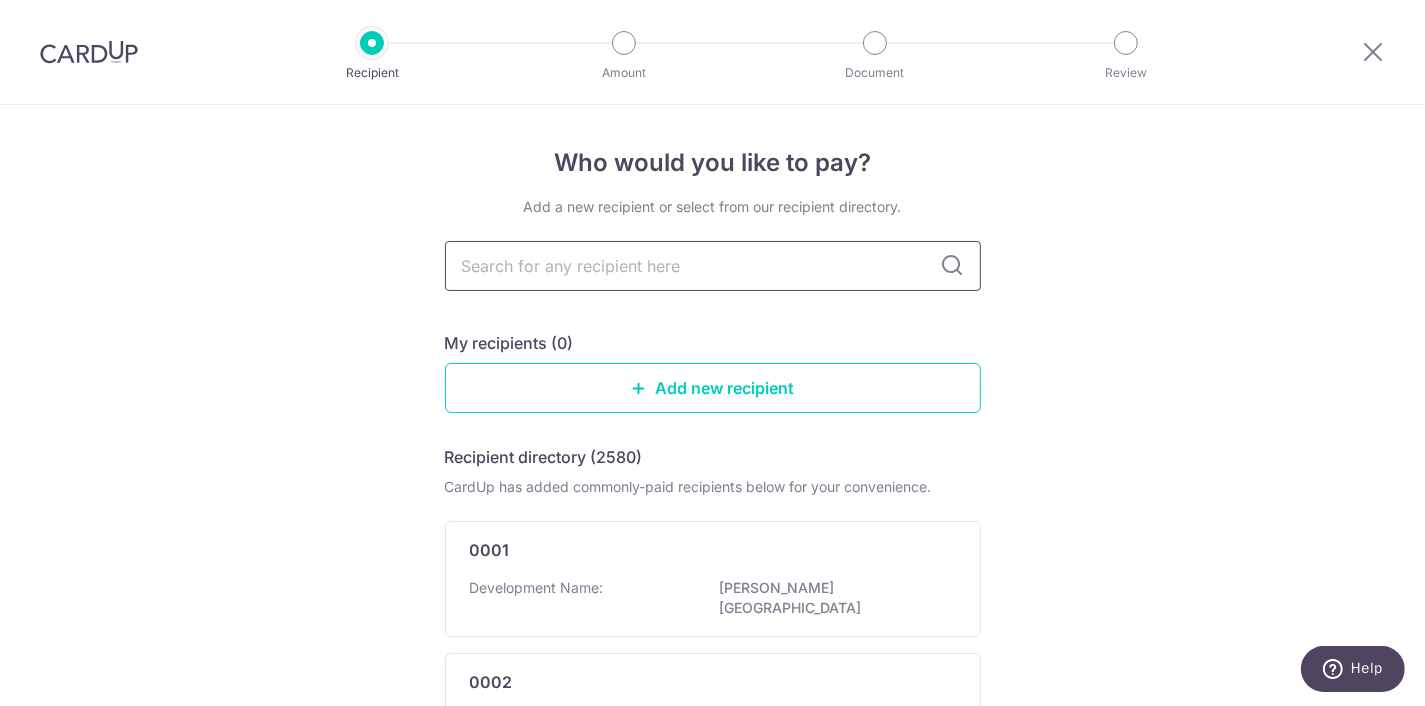 click at bounding box center (713, 266) 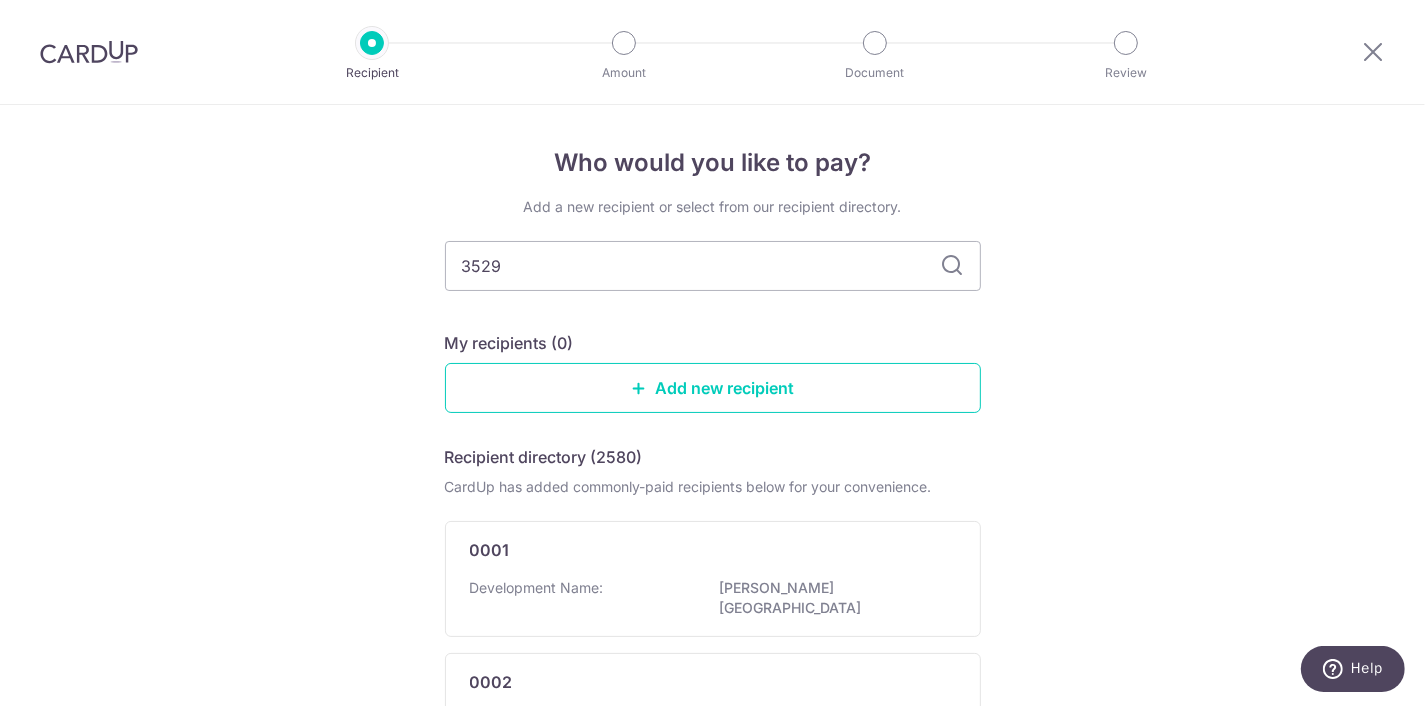 type on "3529" 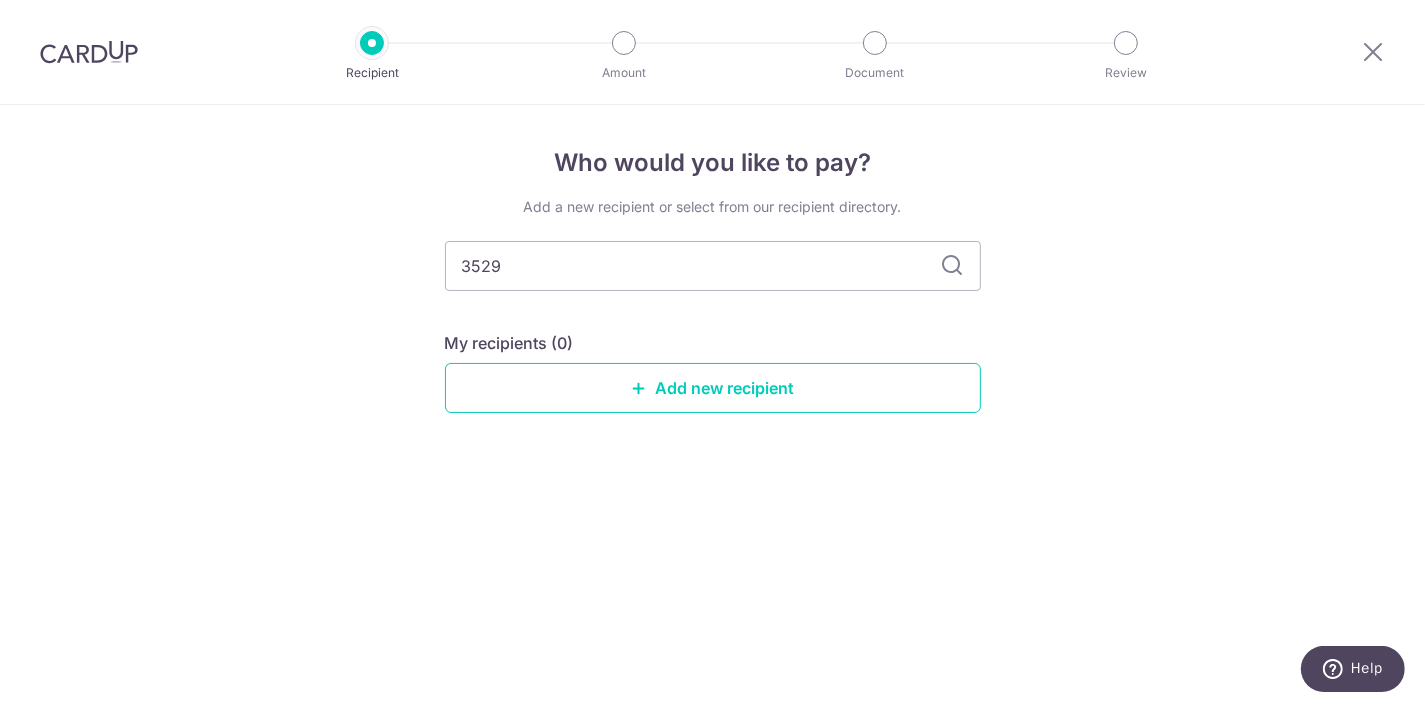 click at bounding box center [953, 266] 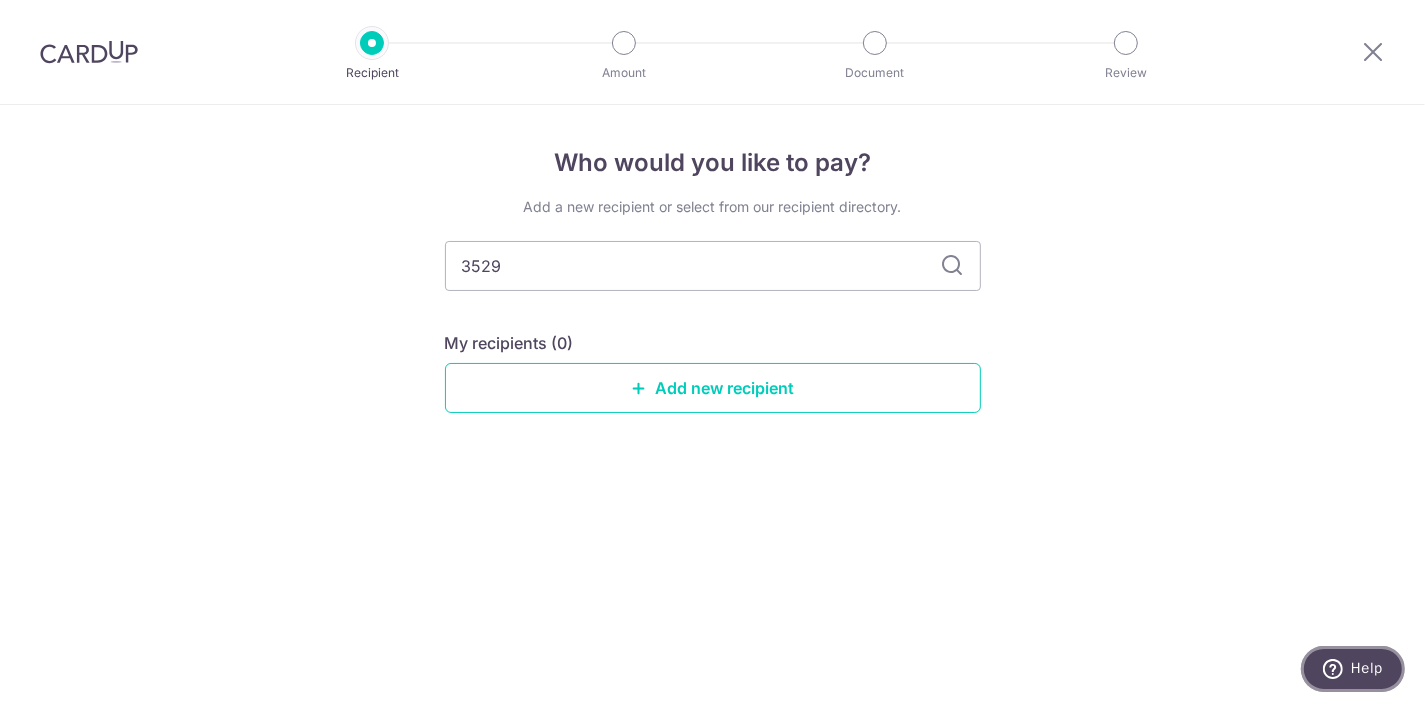 click on "Help" at bounding box center [1352, 668] 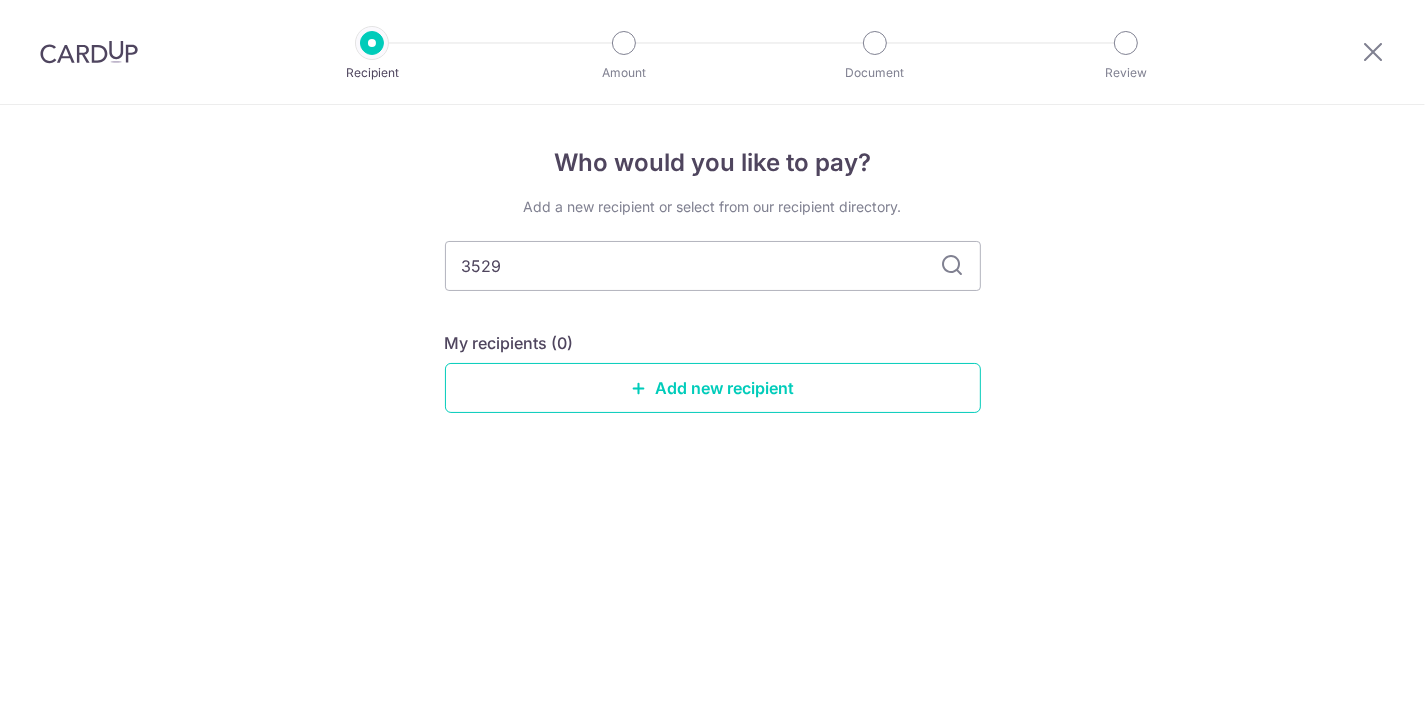 scroll, scrollTop: 0, scrollLeft: 0, axis: both 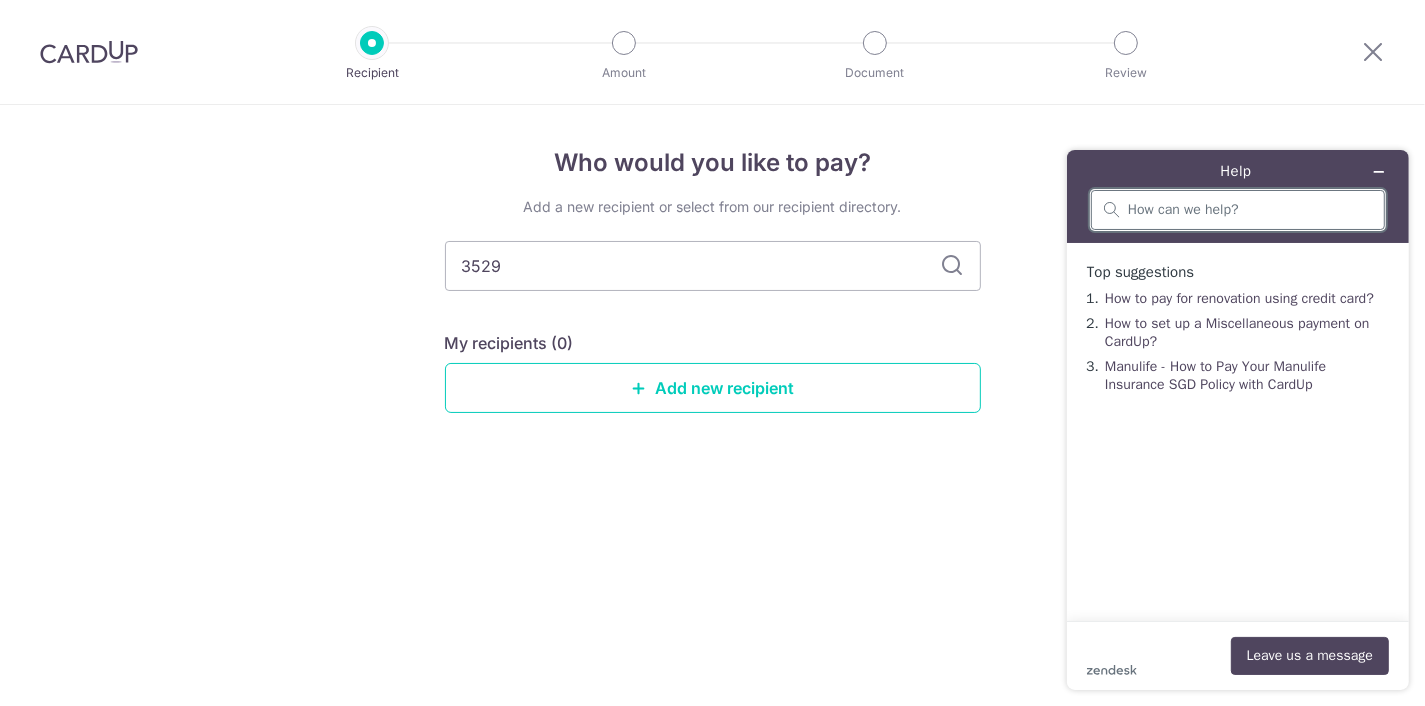 click at bounding box center [1249, 209] 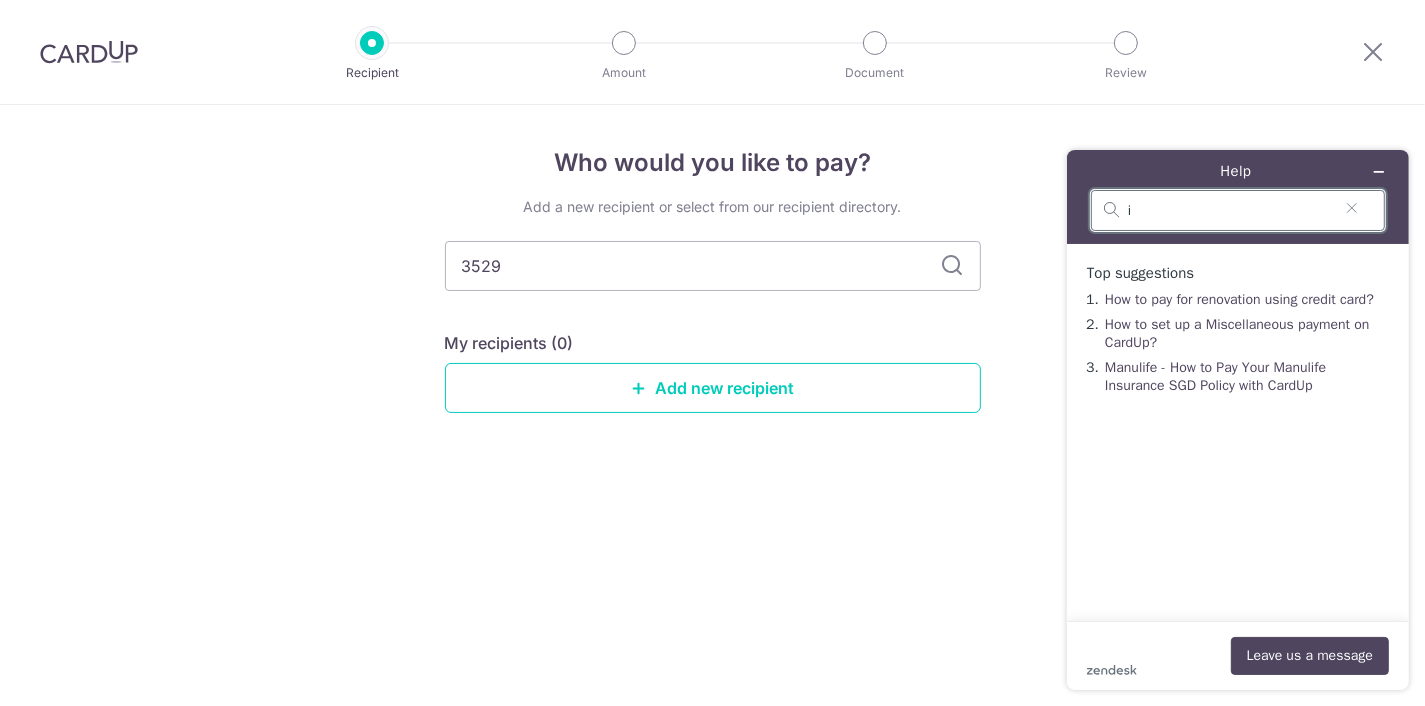 type on "i" 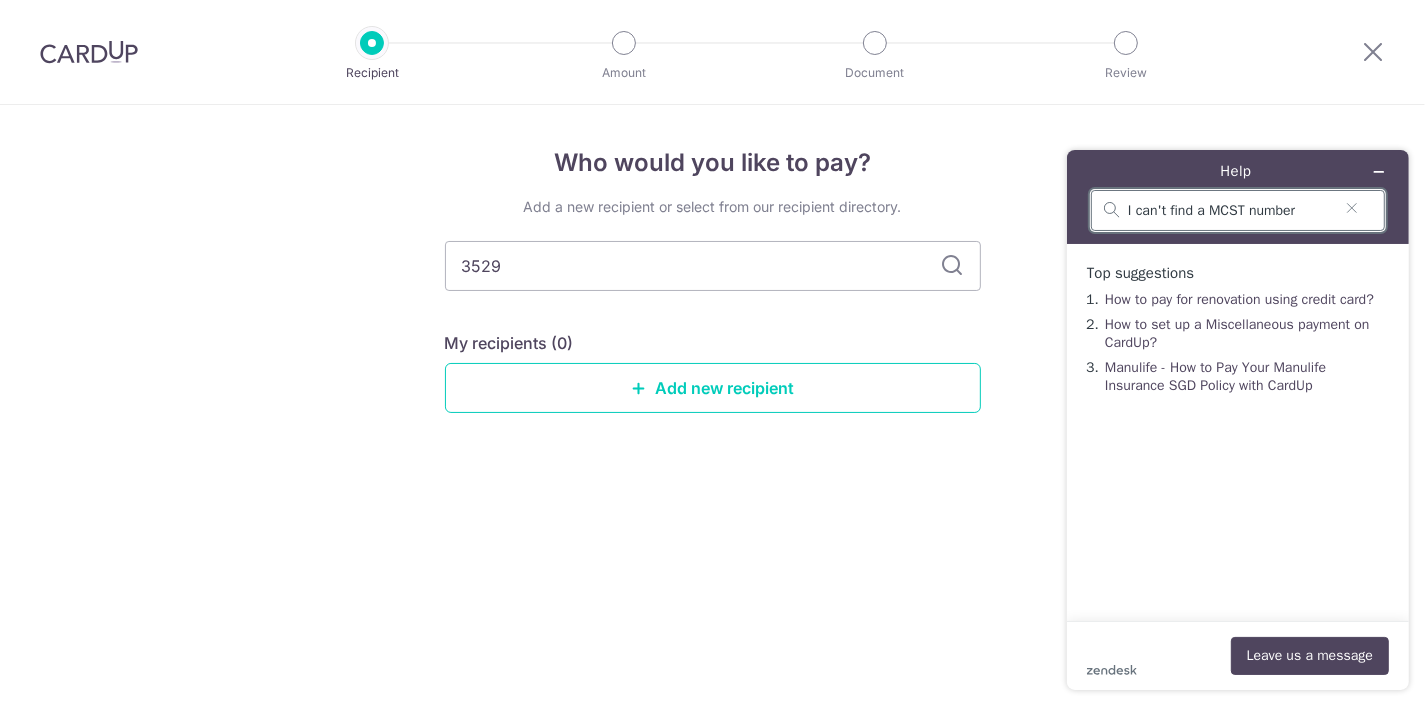 type on "I can't find a MCST number" 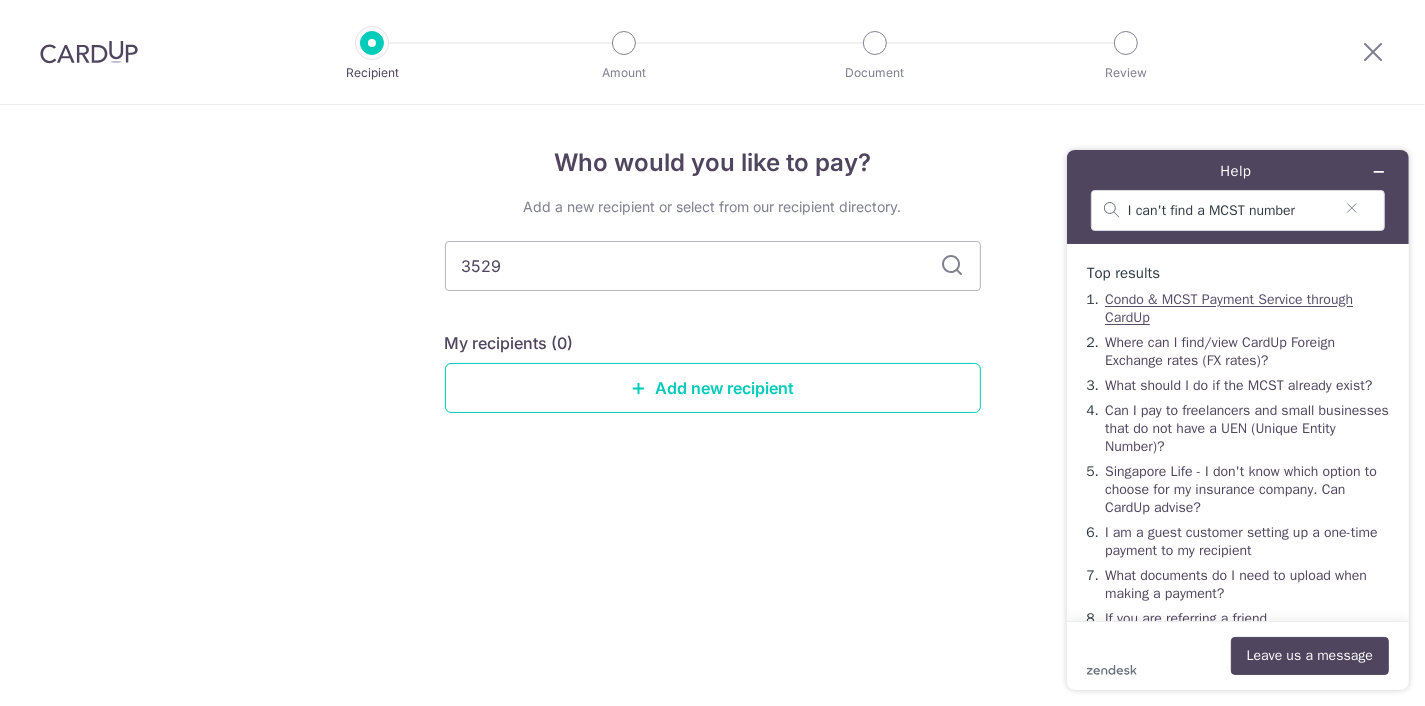 click on "Condo & MCST Payment Service through CardUp" at bounding box center (1228, 307) 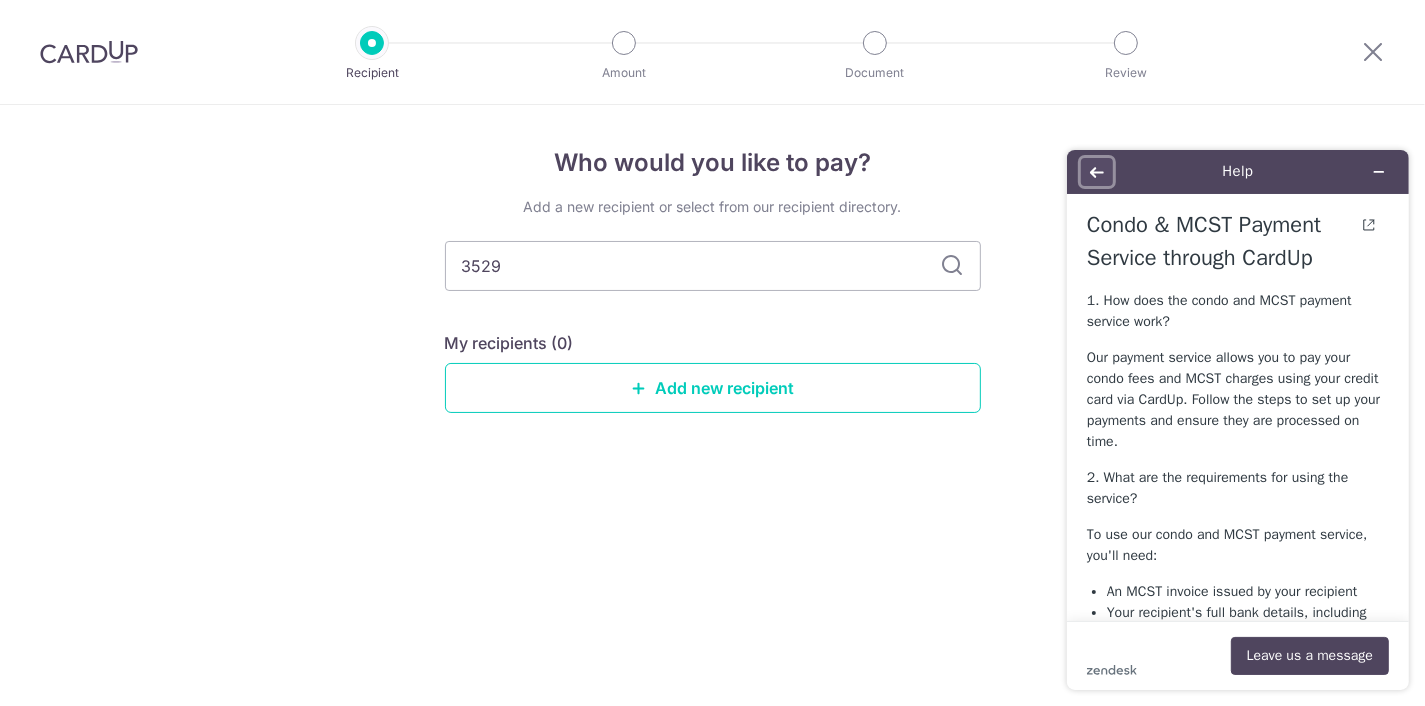 click 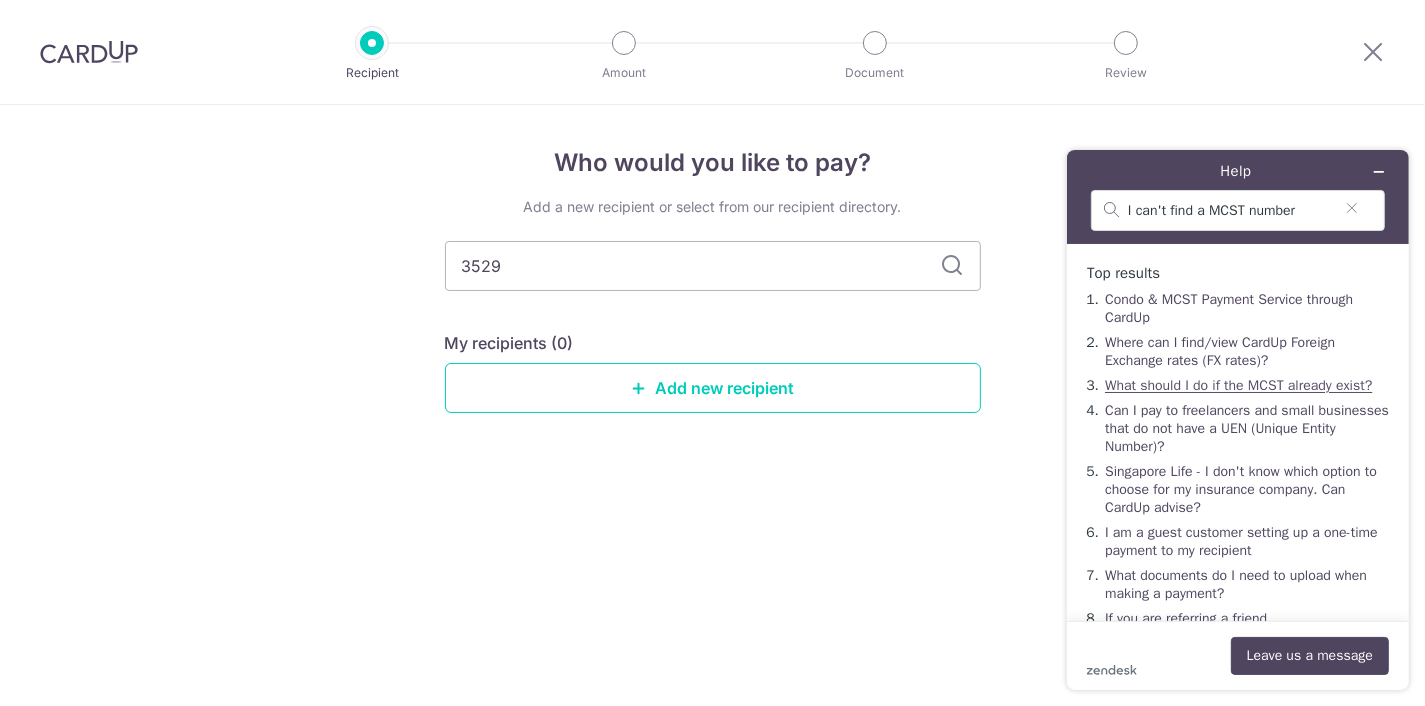 click on "What should I do if the MCST already exist?" at bounding box center [1237, 384] 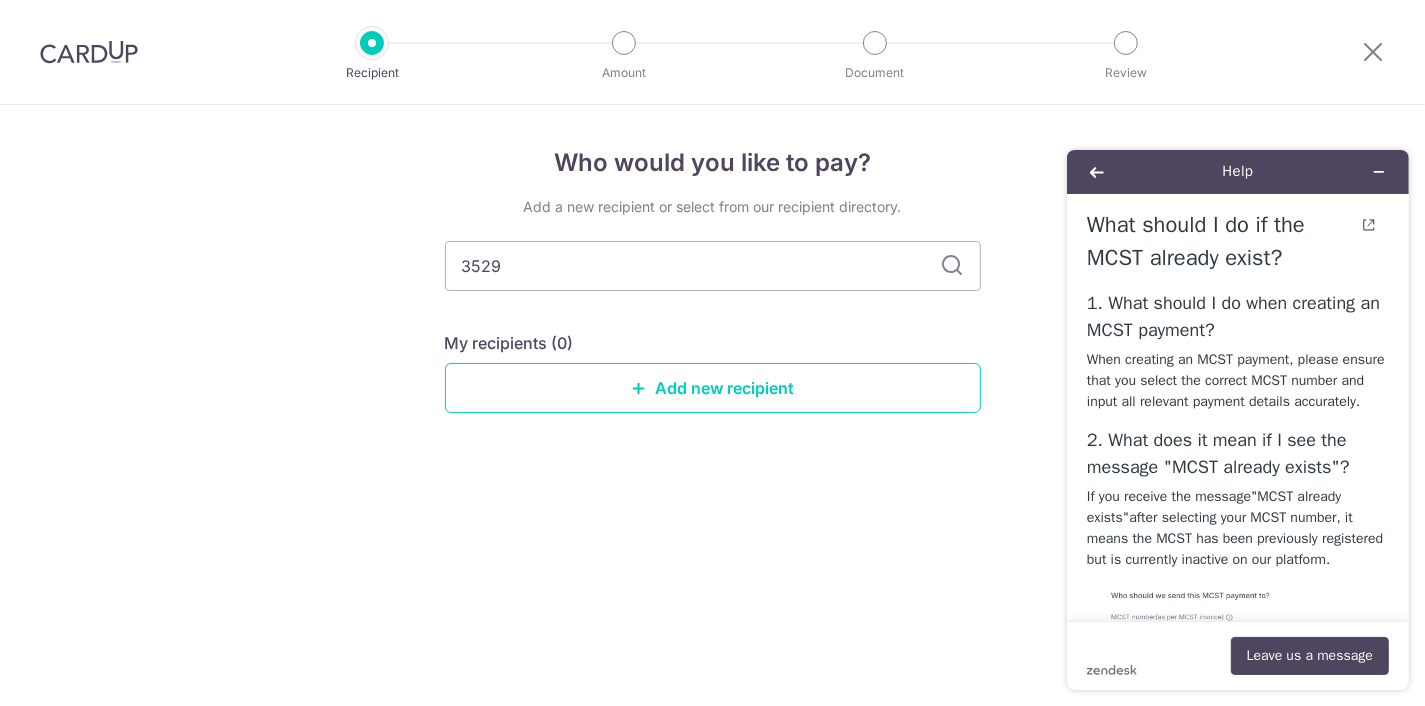 drag, startPoint x: 417, startPoint y: 267, endPoint x: 314, endPoint y: 265, distance: 103.01942 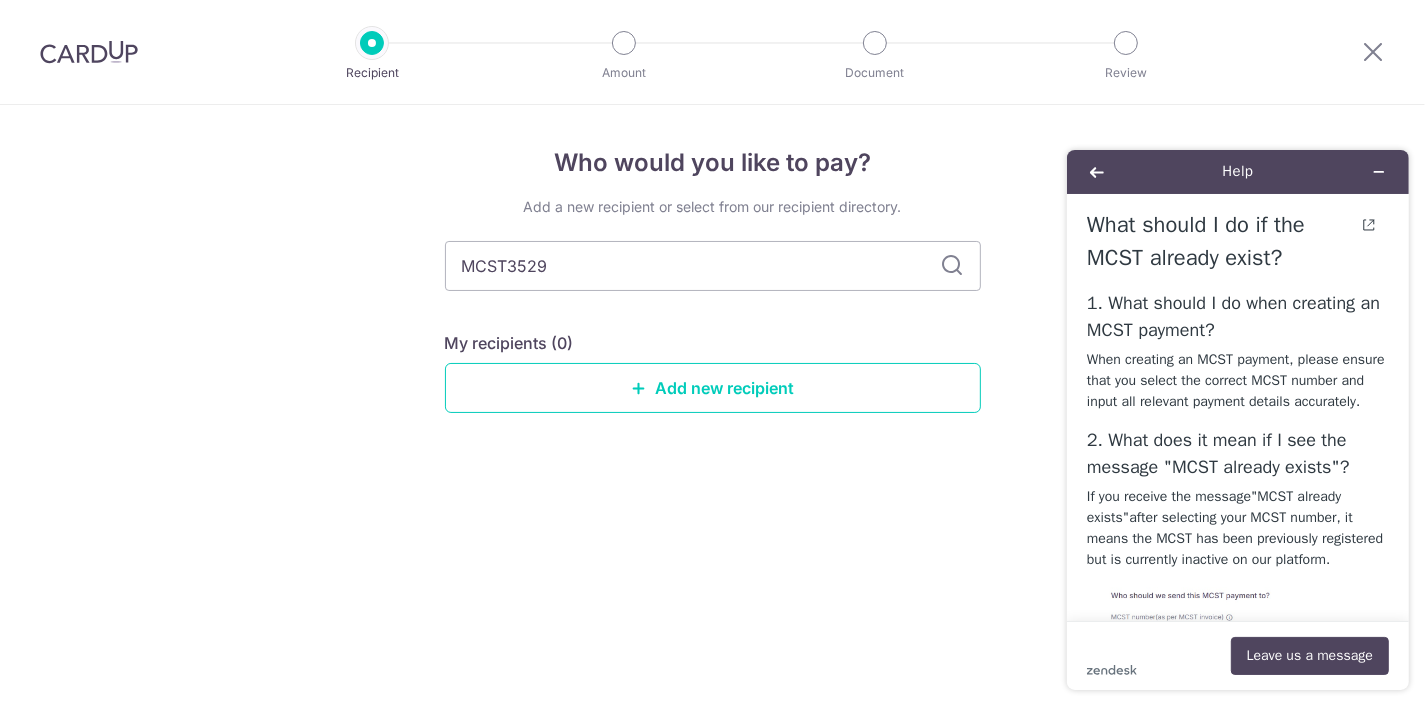 type on "MCST3529" 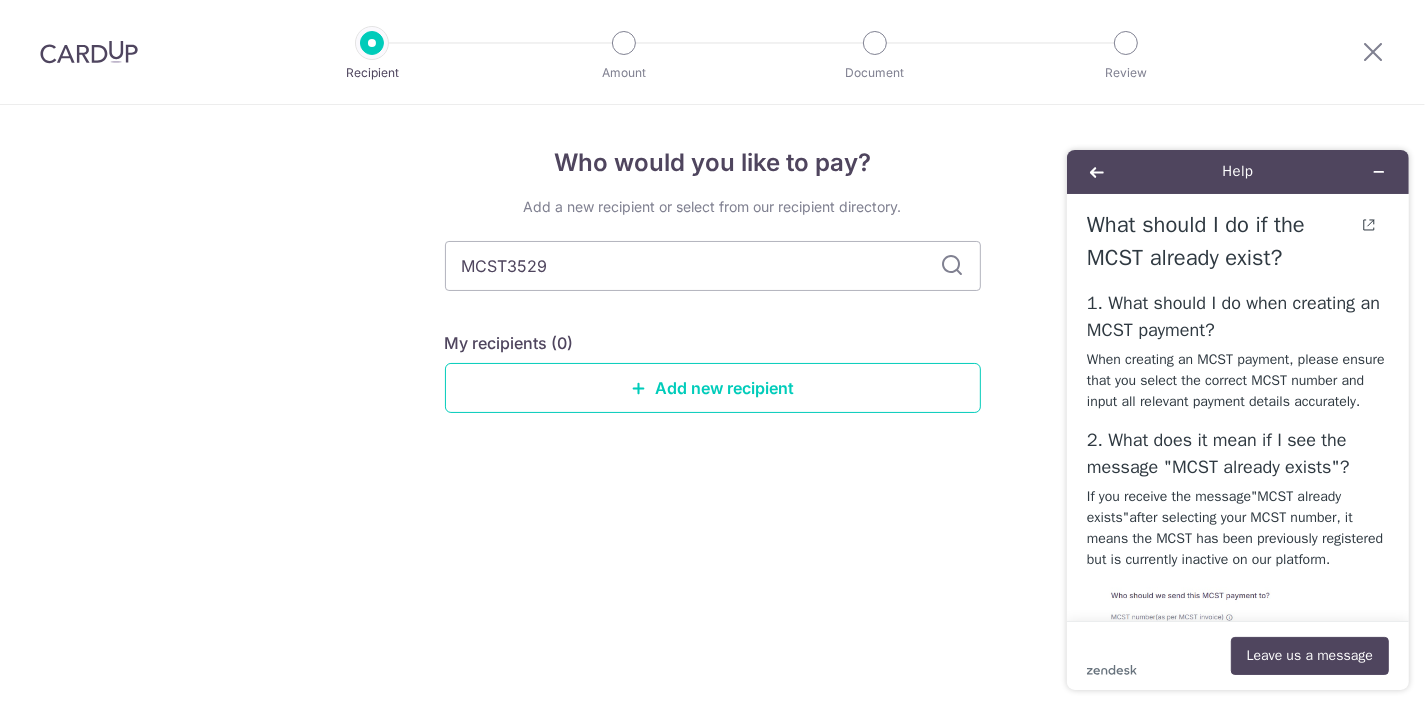 click at bounding box center [953, 266] 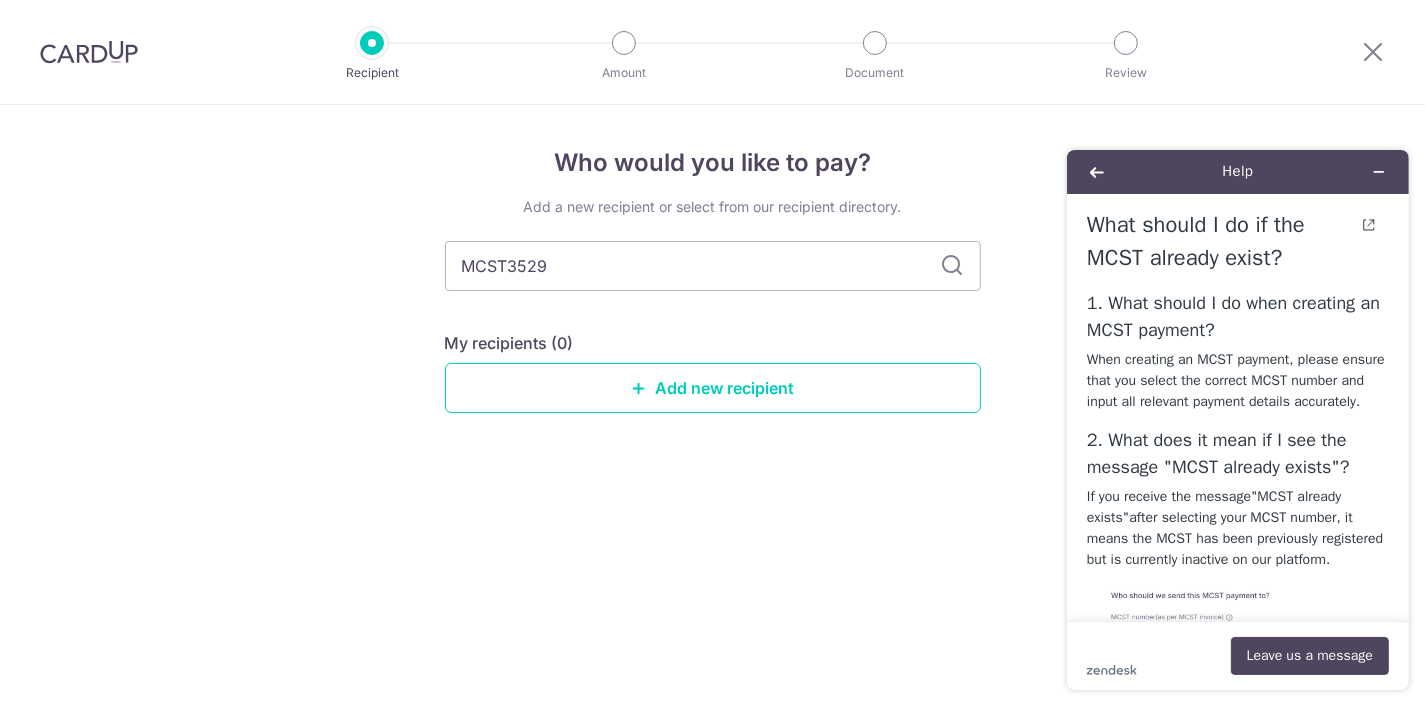 click at bounding box center (953, 266) 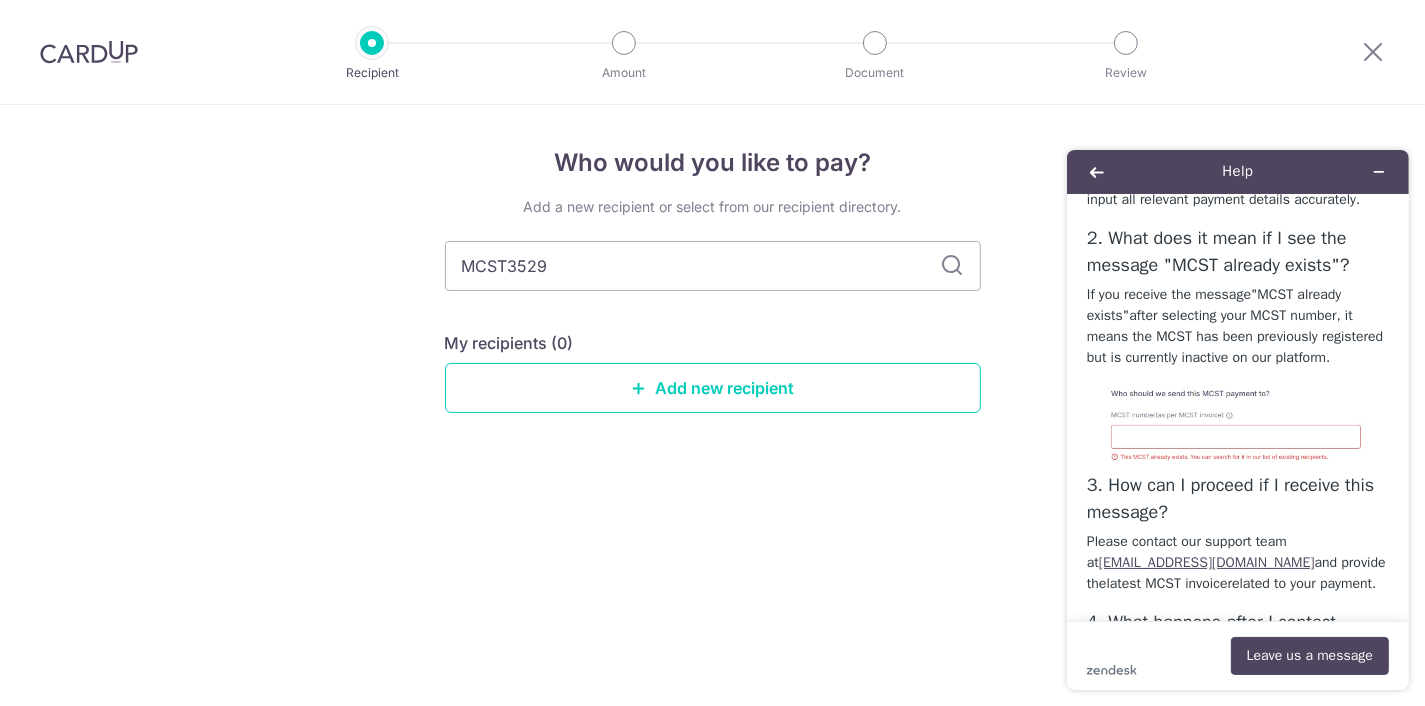 scroll, scrollTop: 235, scrollLeft: 0, axis: vertical 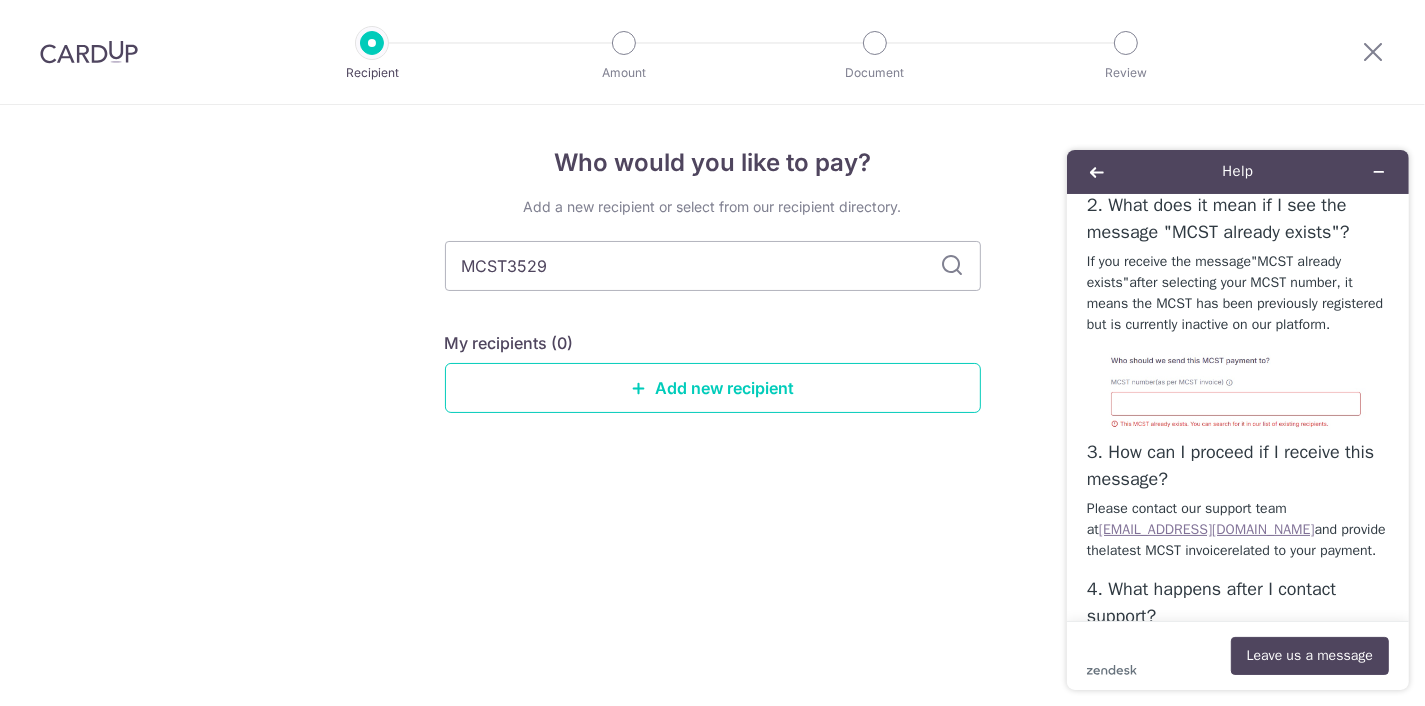 click on "hello@cardup.co" at bounding box center [1206, 528] 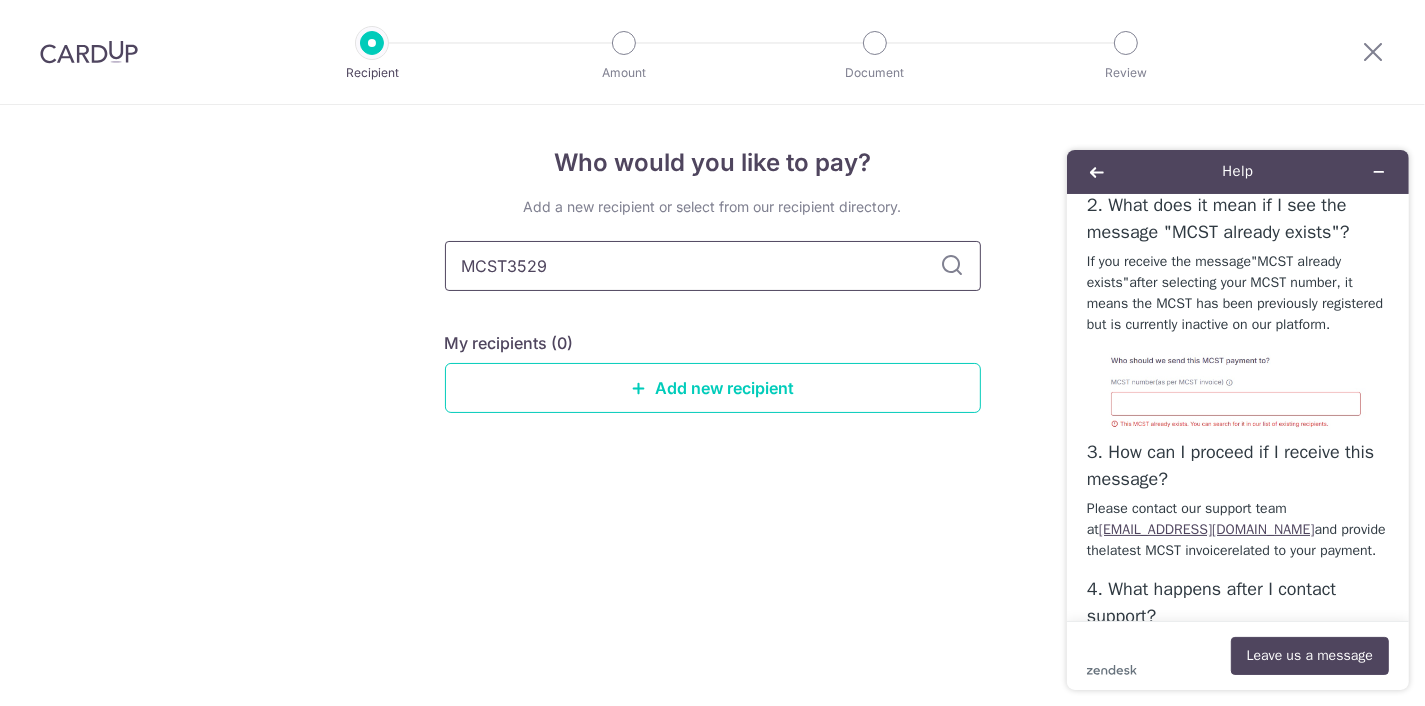 drag, startPoint x: 728, startPoint y: 291, endPoint x: 608, endPoint y: 278, distance: 120.70211 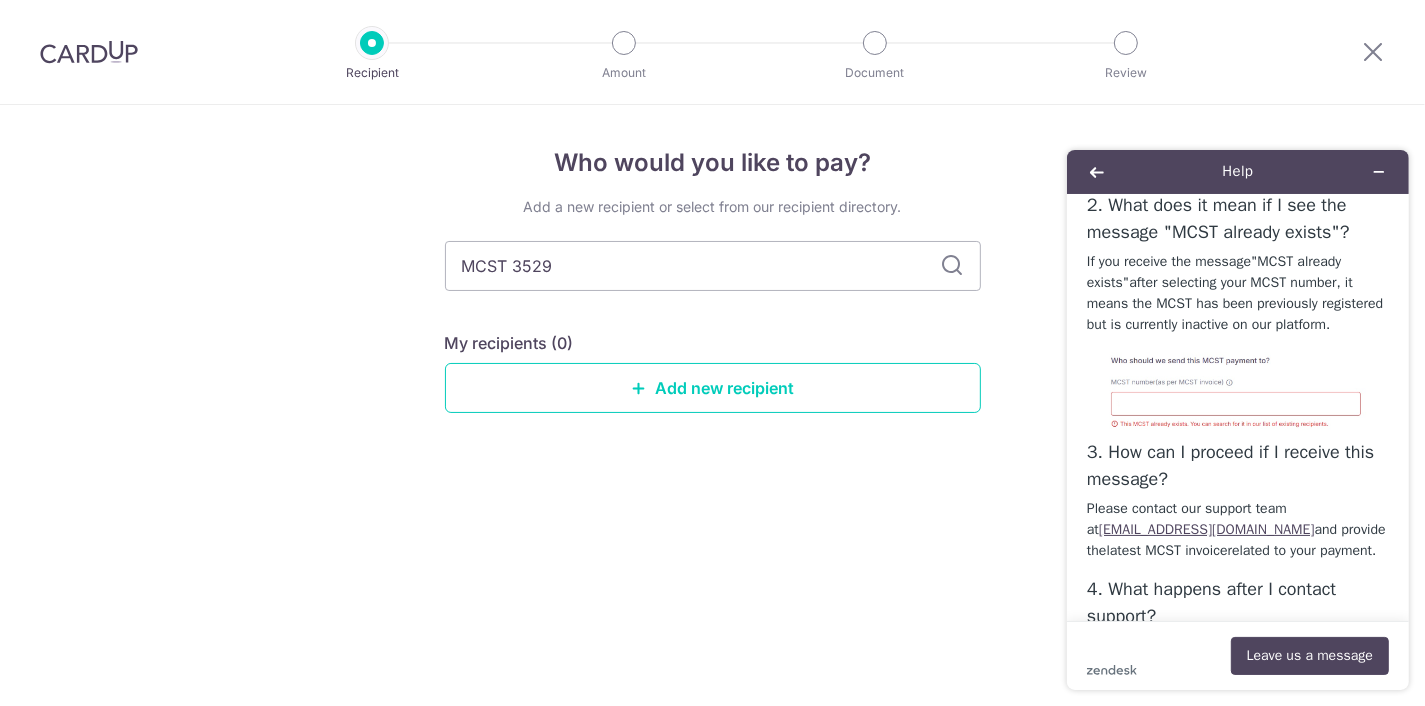 click at bounding box center (953, 266) 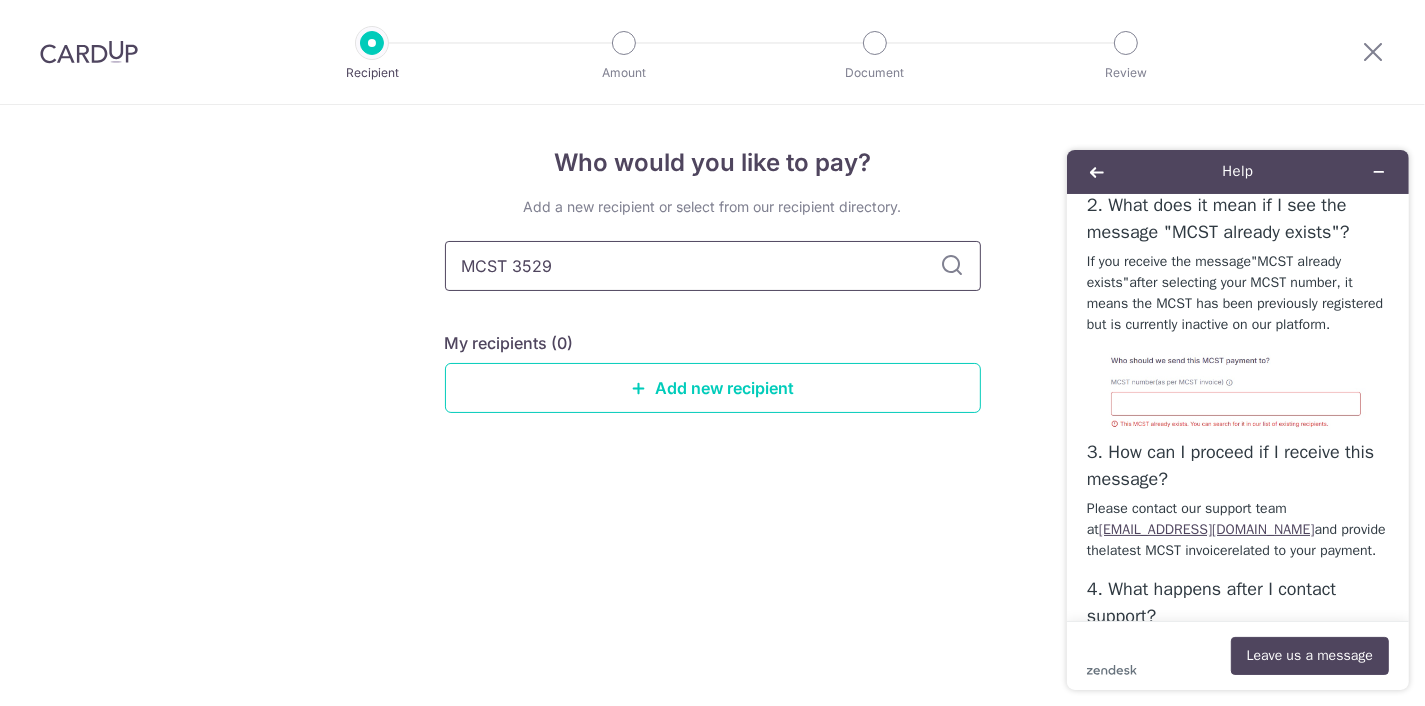 drag, startPoint x: 952, startPoint y: 265, endPoint x: 937, endPoint y: 264, distance: 15.033297 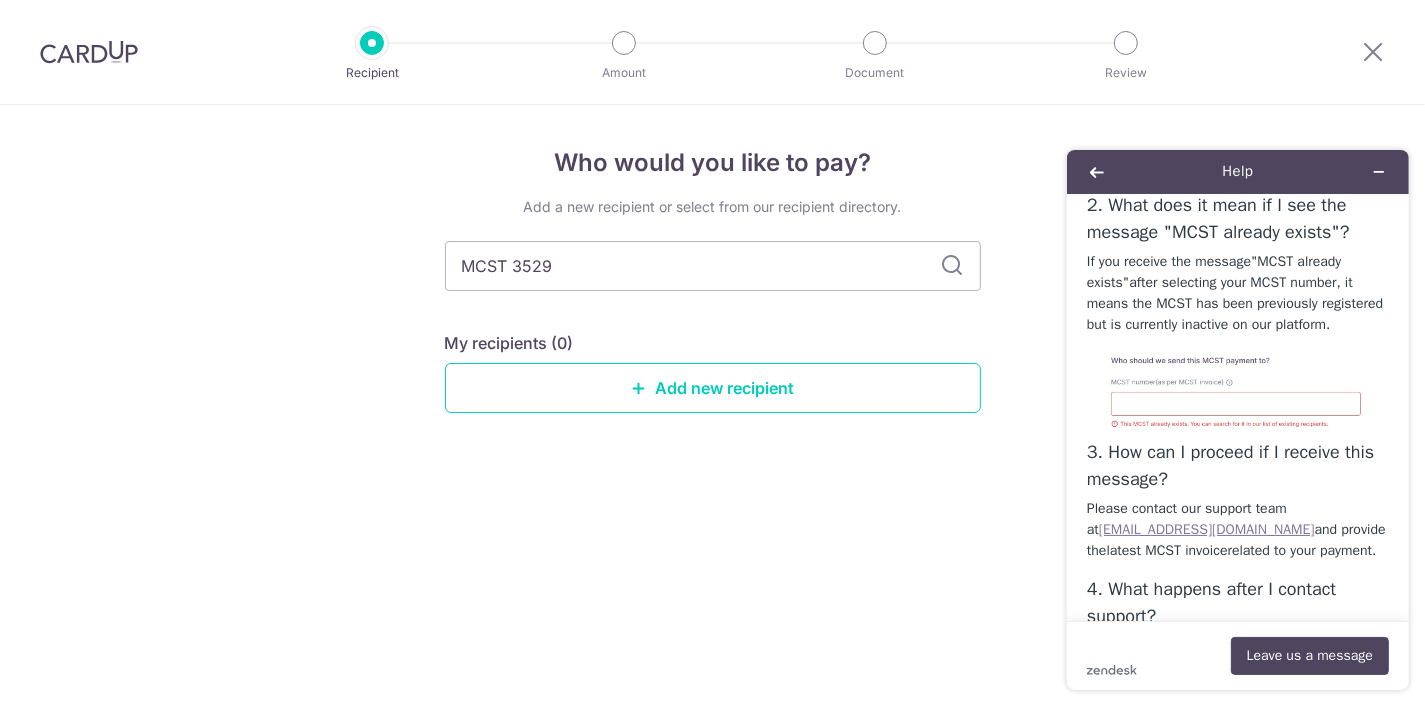 click on "[EMAIL_ADDRESS][DOMAIN_NAME]" at bounding box center [1206, 528] 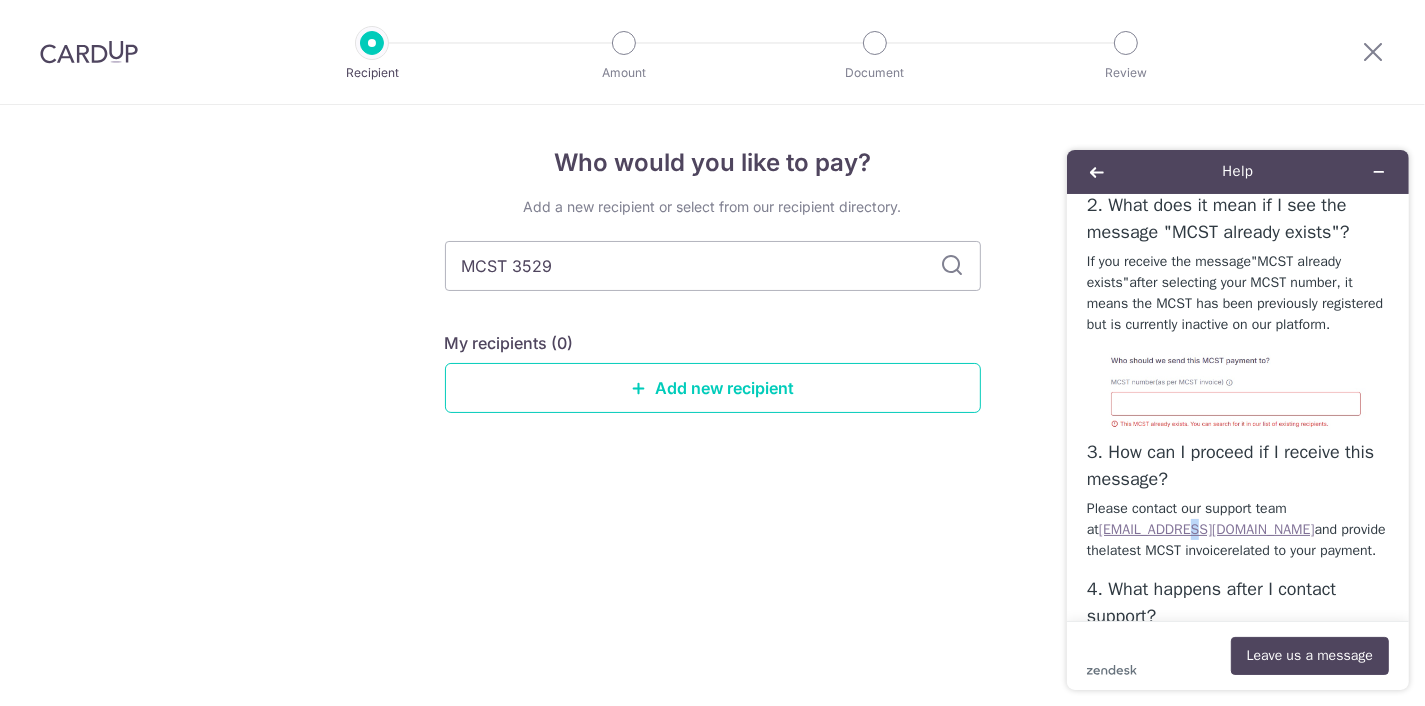 click on "[EMAIL_ADDRESS][DOMAIN_NAME]" at bounding box center (1206, 528) 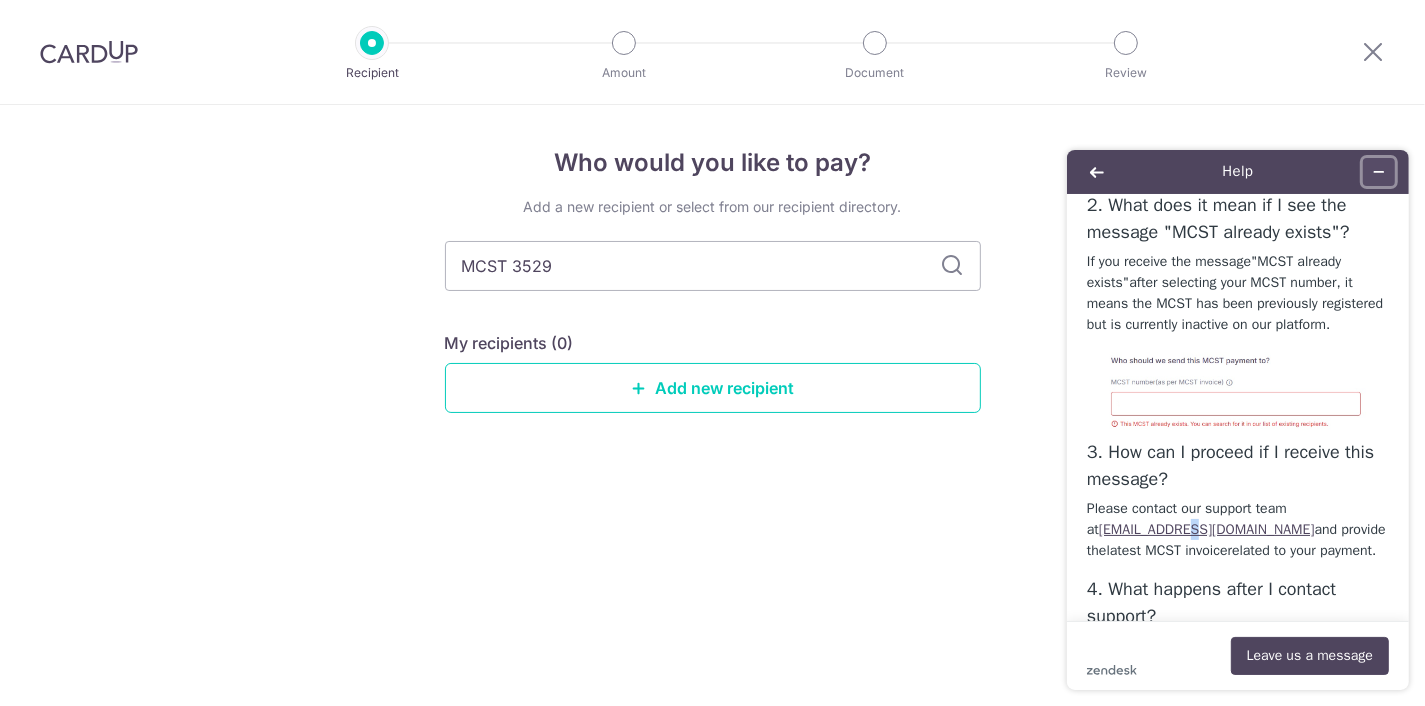 click 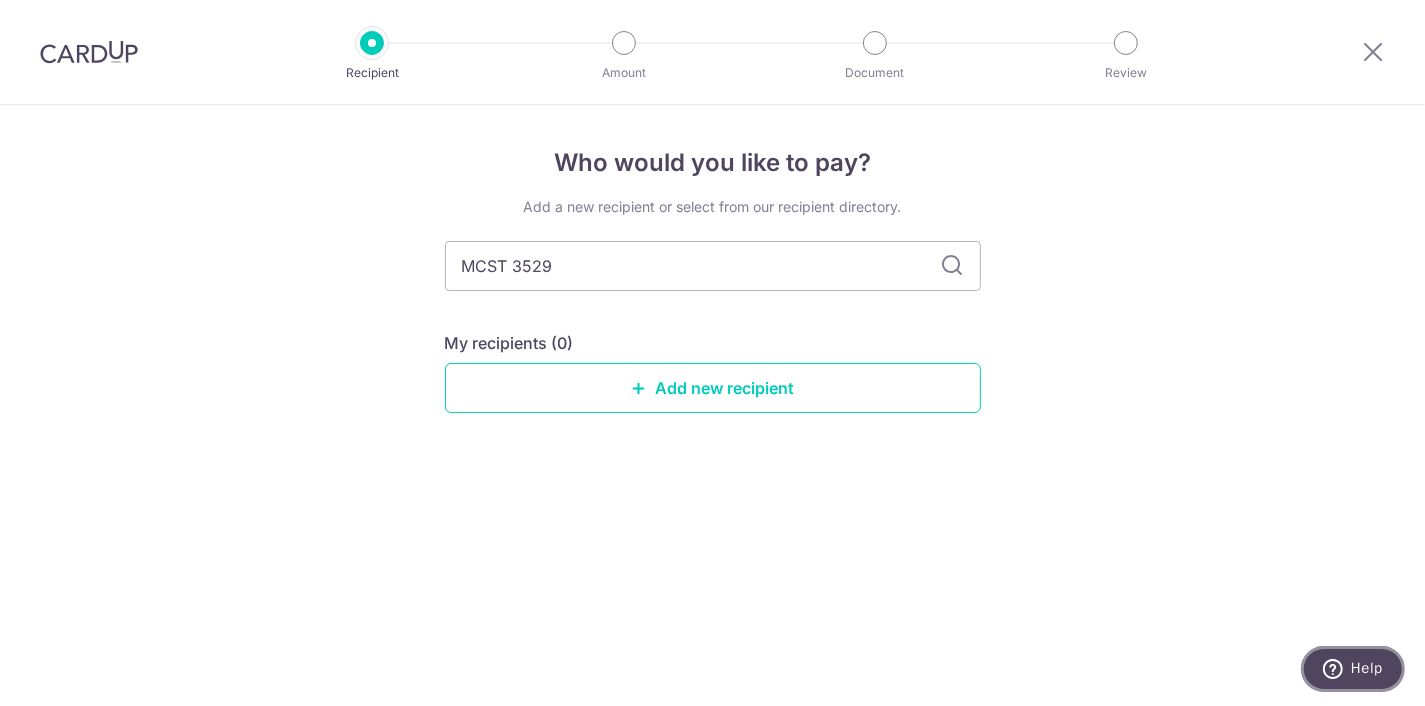 type 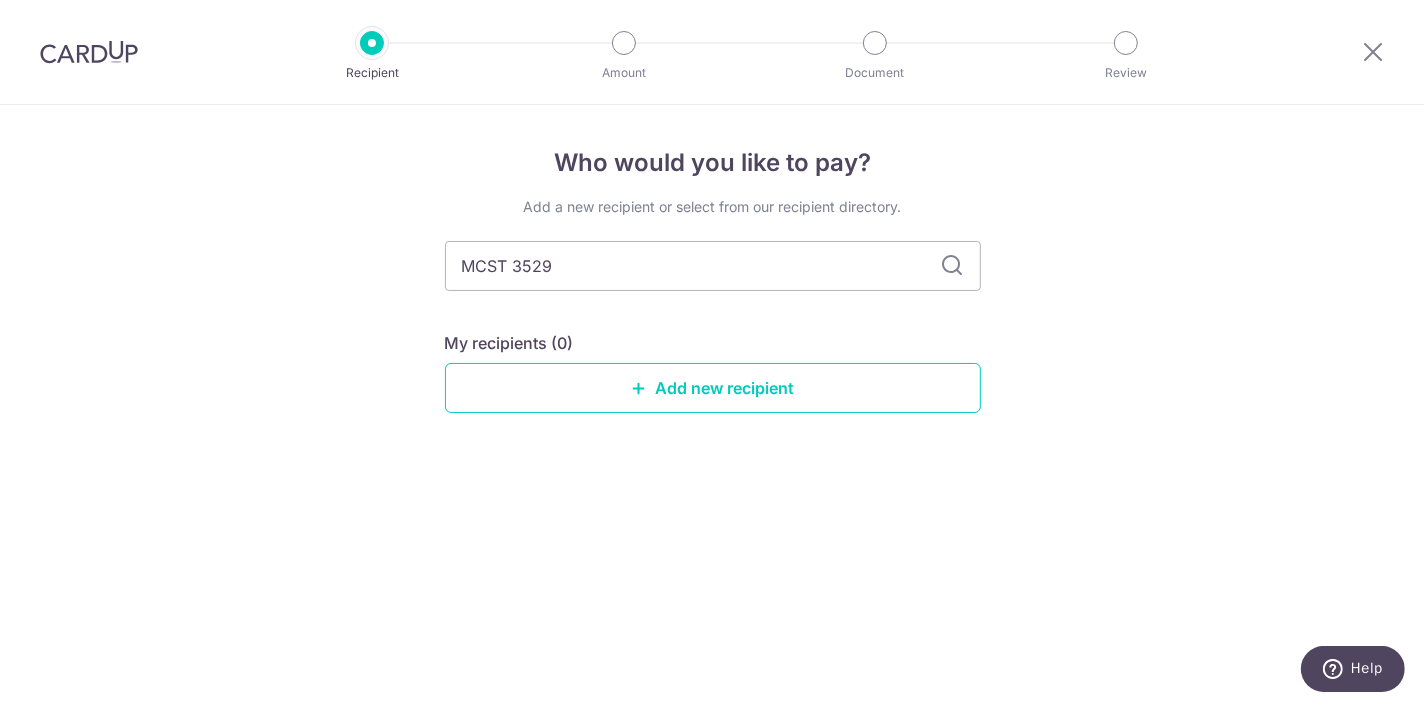 click on "Add a new recipient or select from our recipient directory.
MCST 3529
My recipients (0)
Add new recipient" at bounding box center [713, 321] 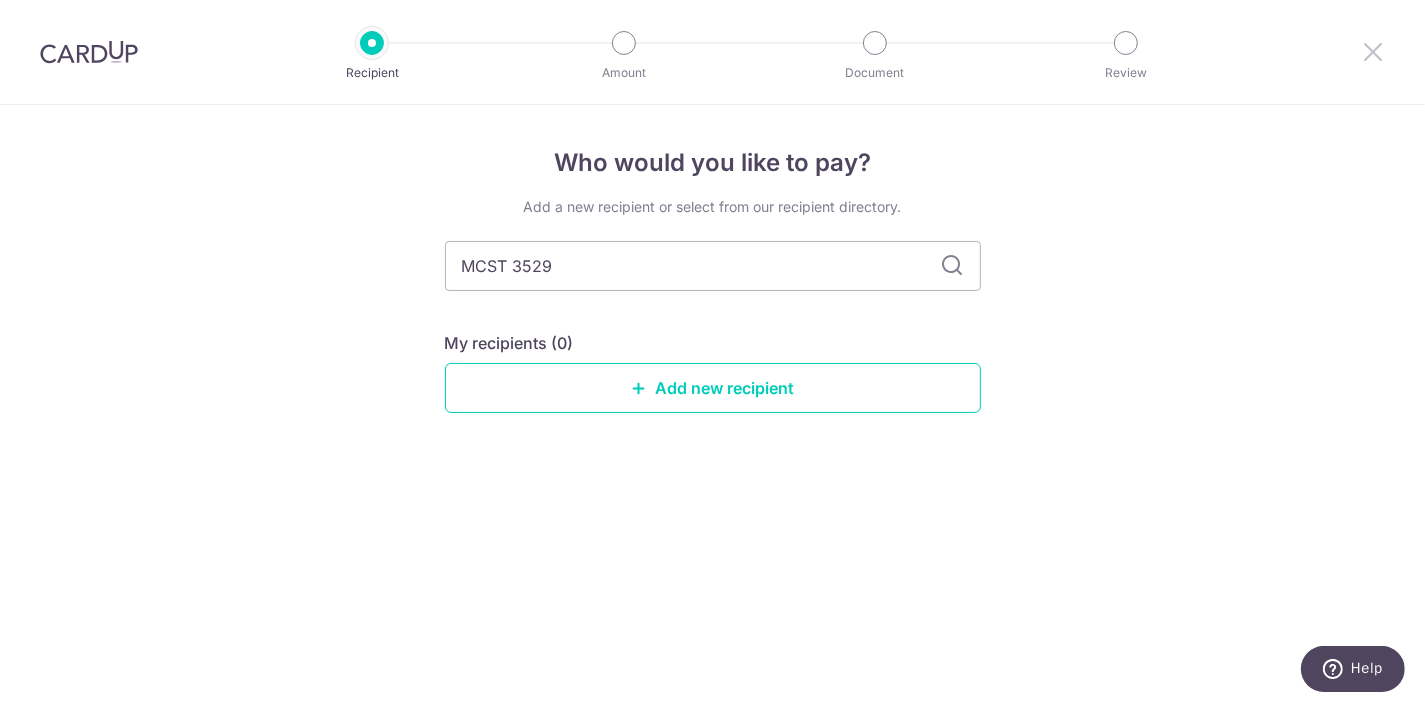 click at bounding box center (1373, 51) 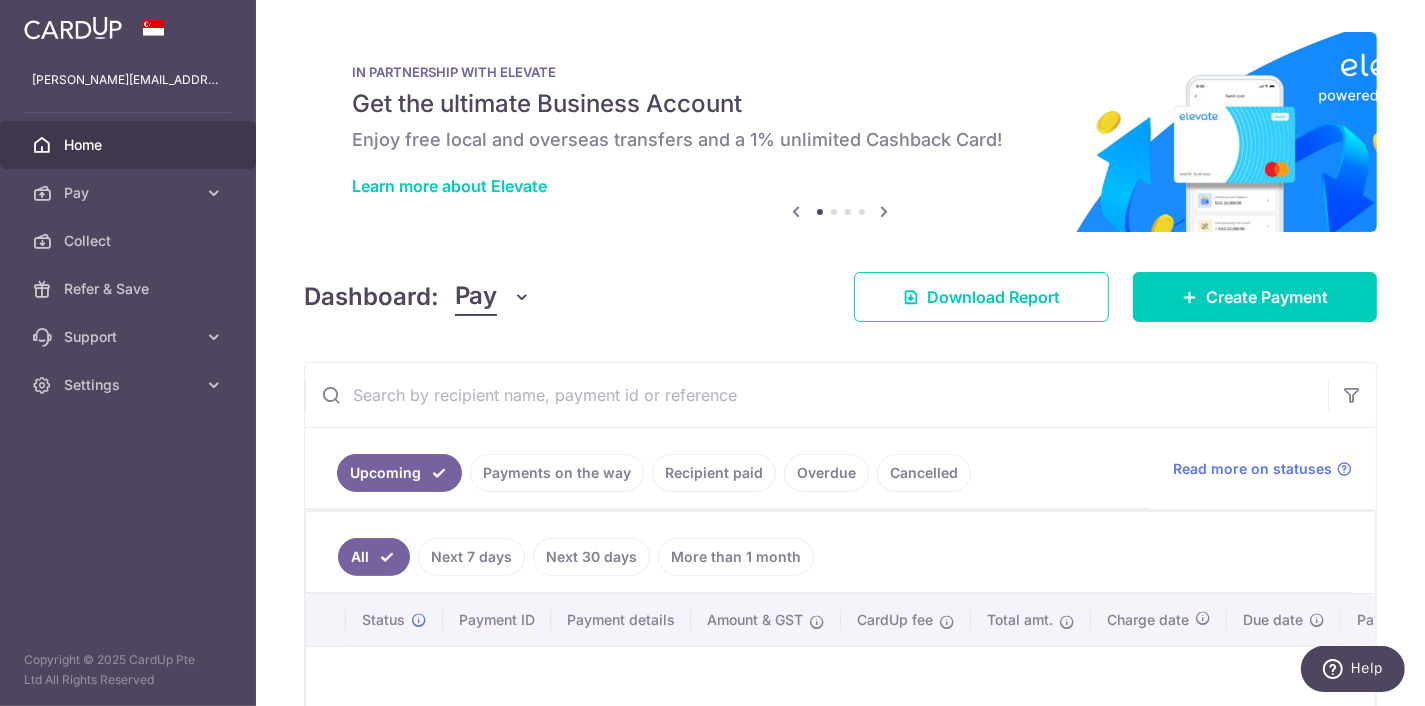 scroll, scrollTop: 0, scrollLeft: 0, axis: both 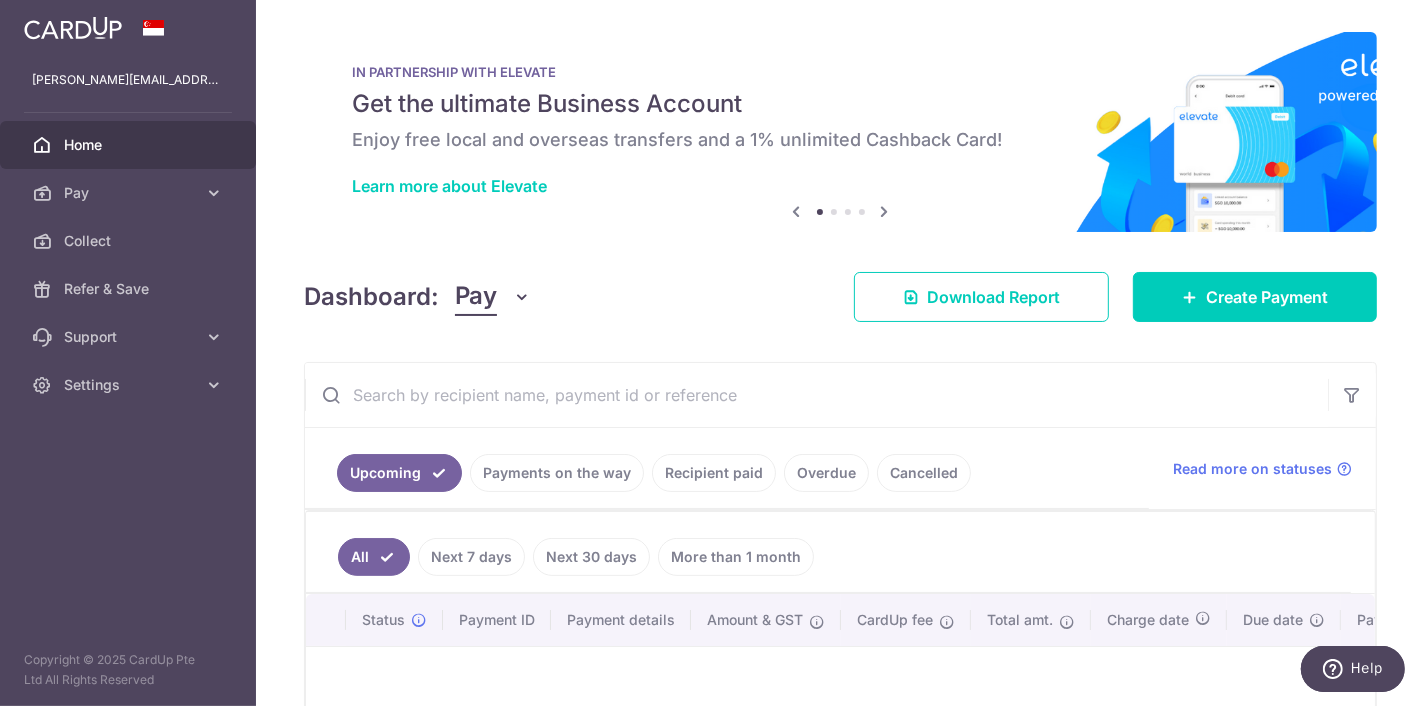click on "Recipient paid" at bounding box center (714, 473) 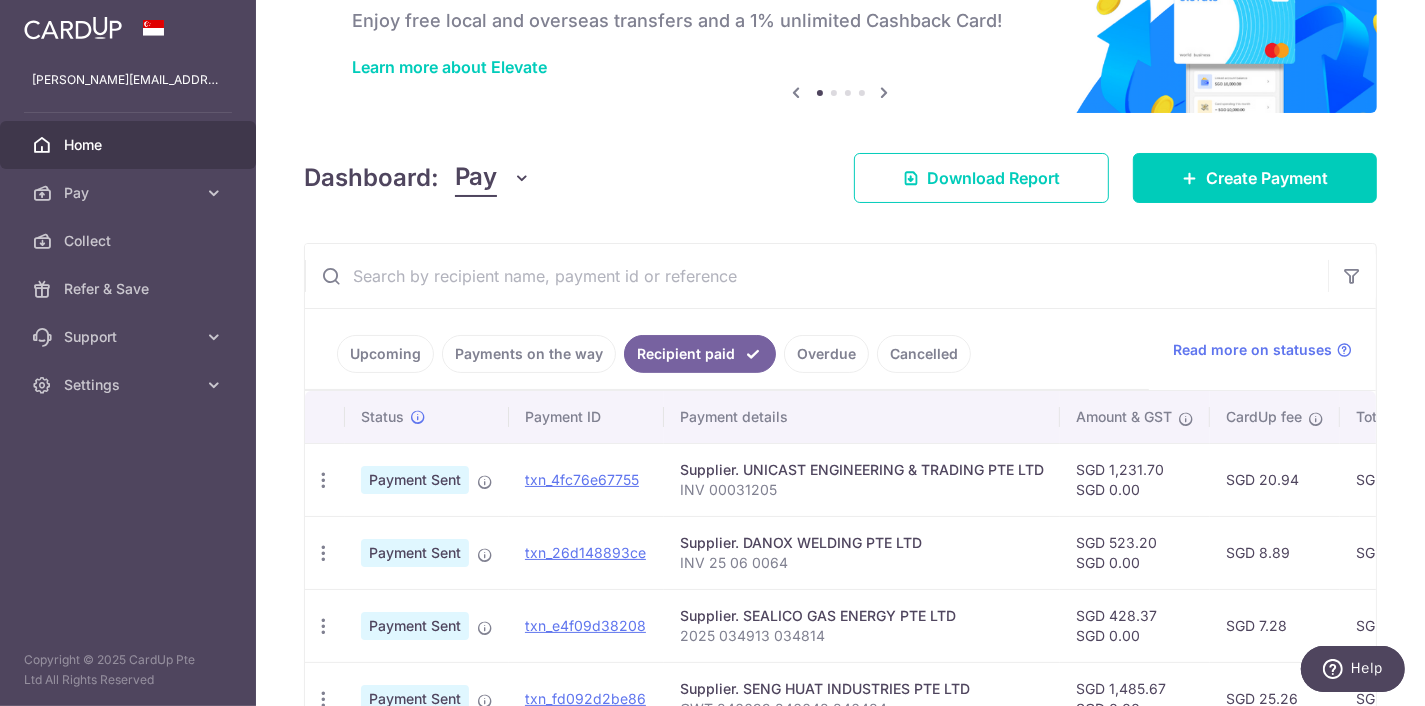 scroll, scrollTop: 726, scrollLeft: 0, axis: vertical 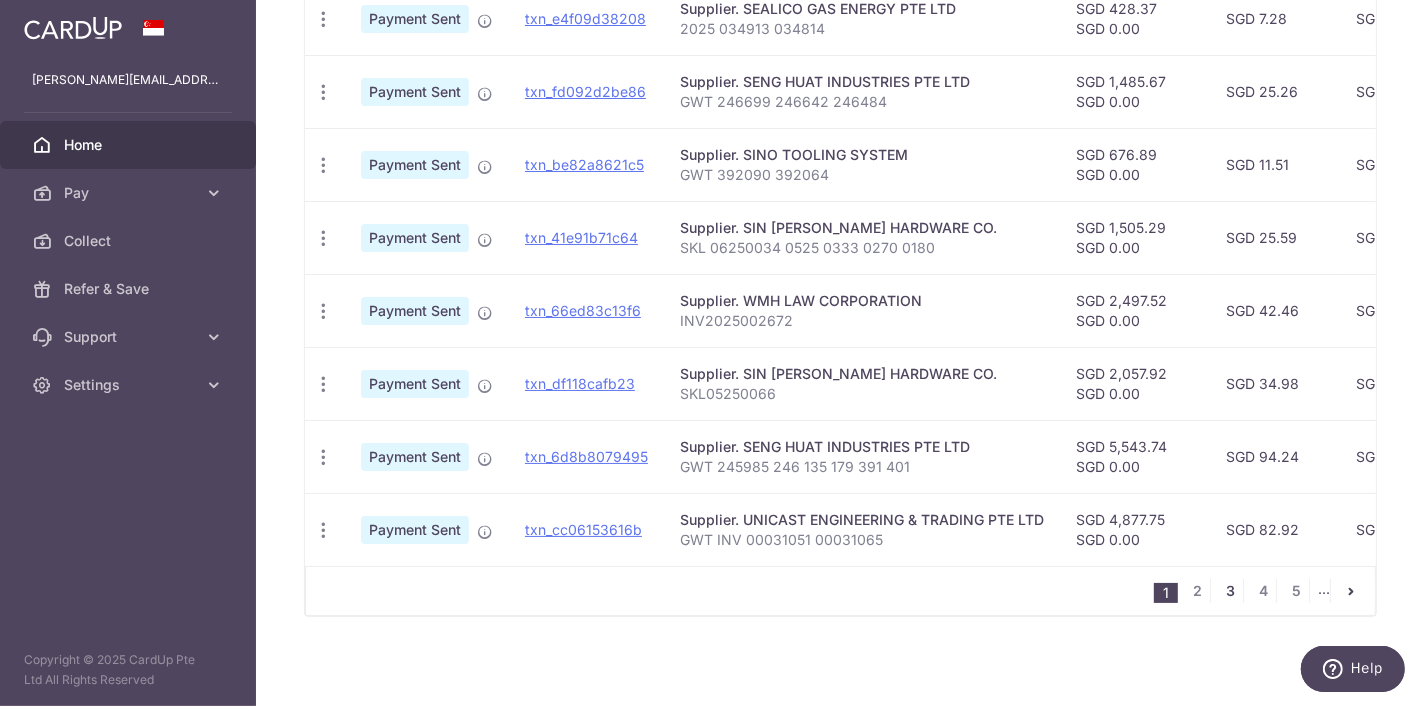 click on "3" at bounding box center (1231, 591) 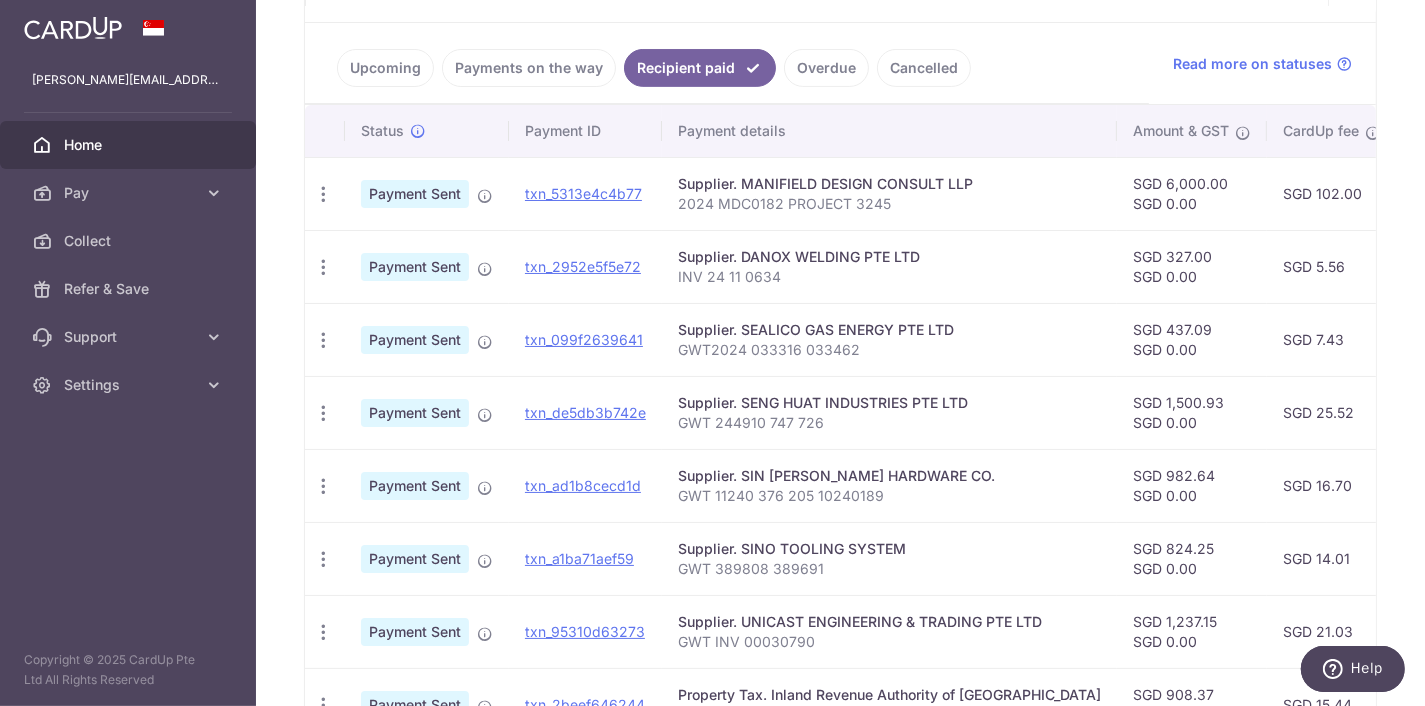scroll, scrollTop: 708, scrollLeft: 0, axis: vertical 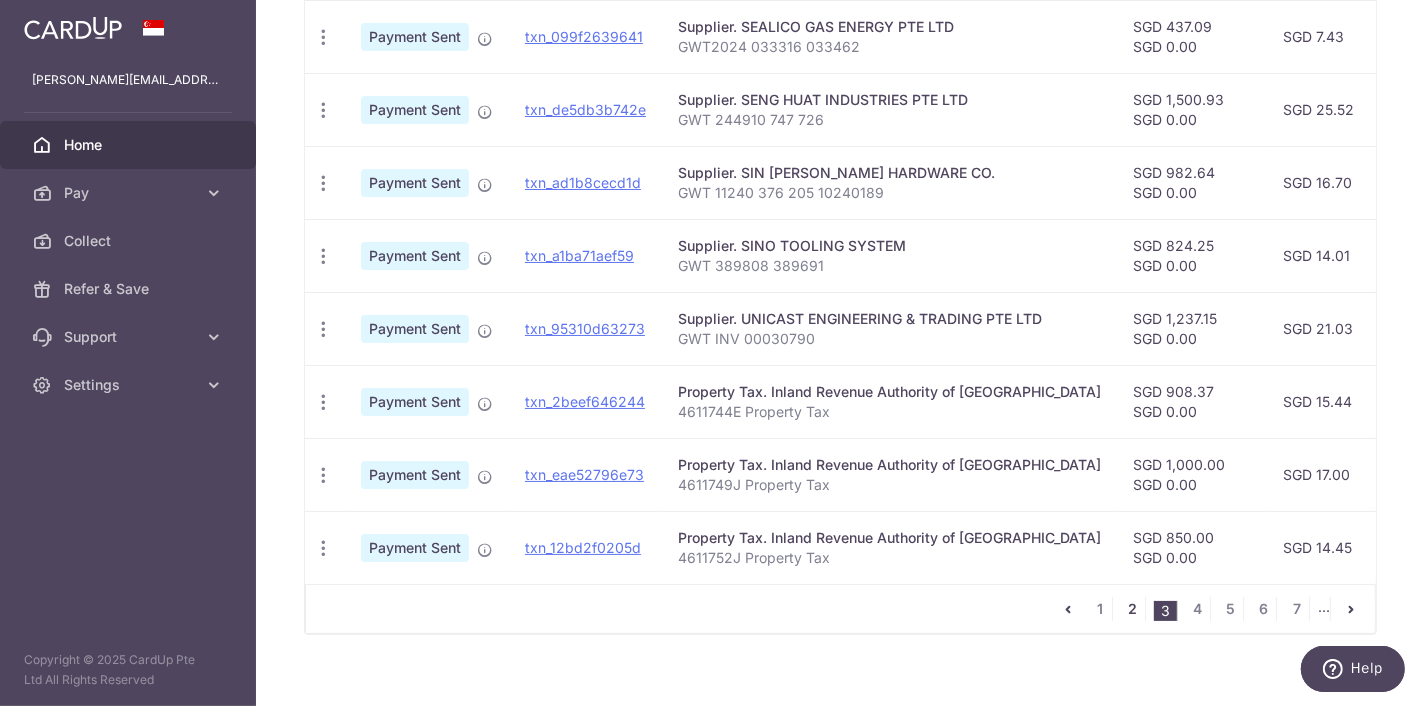 click on "2" at bounding box center [1133, 609] 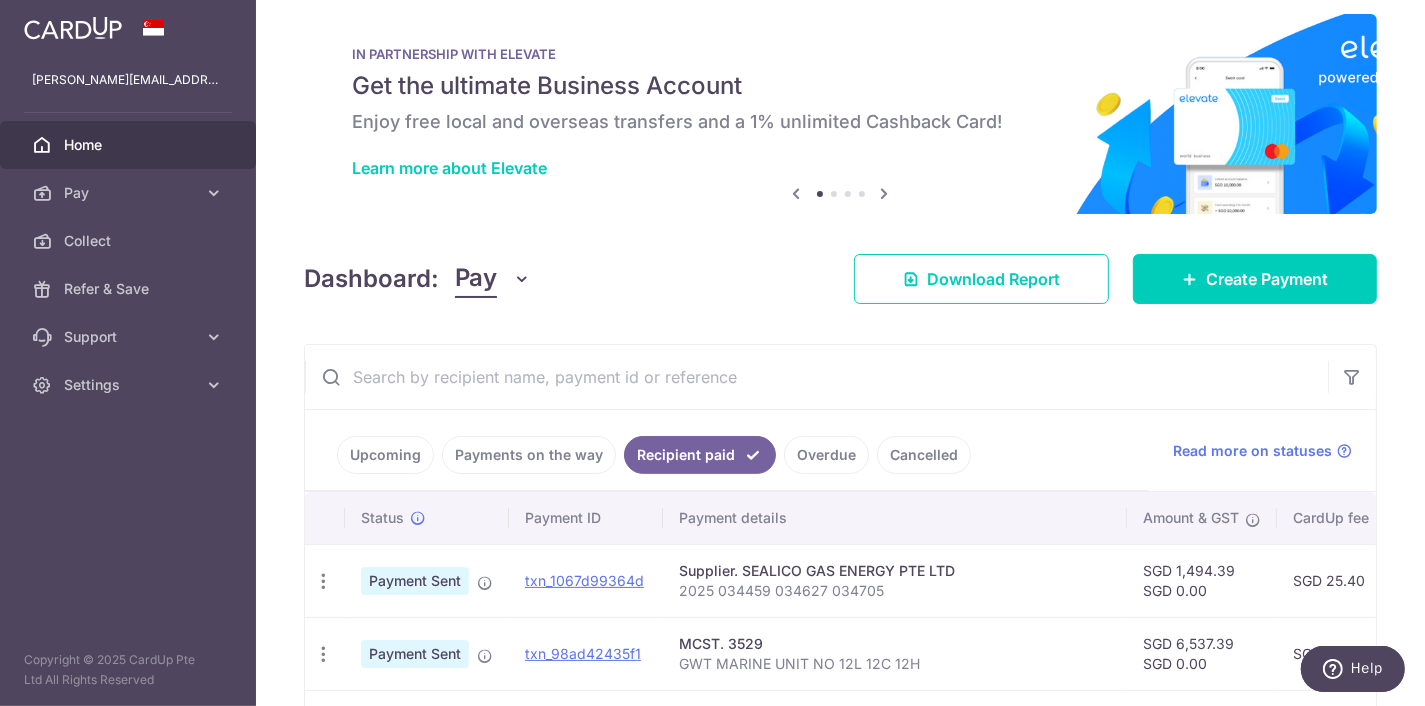 scroll, scrollTop: 0, scrollLeft: 0, axis: both 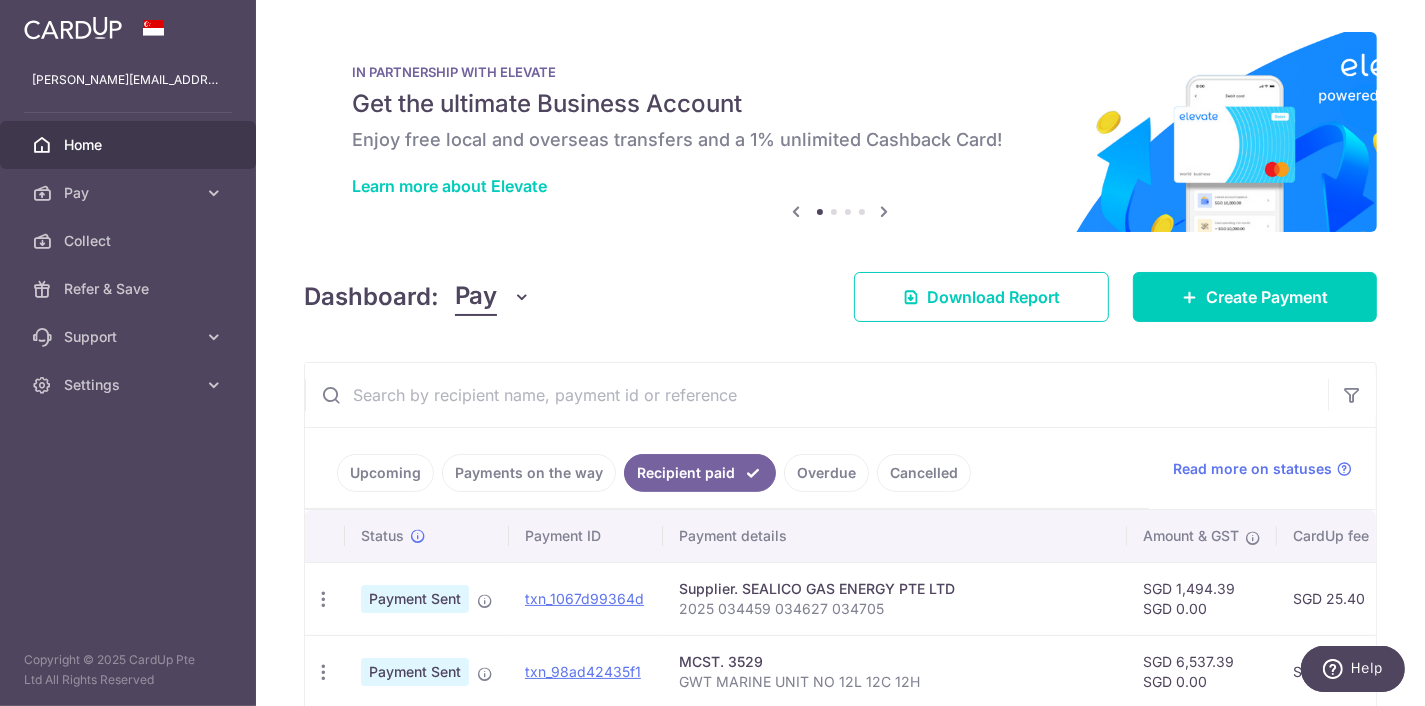 click on "Home" at bounding box center (130, 145) 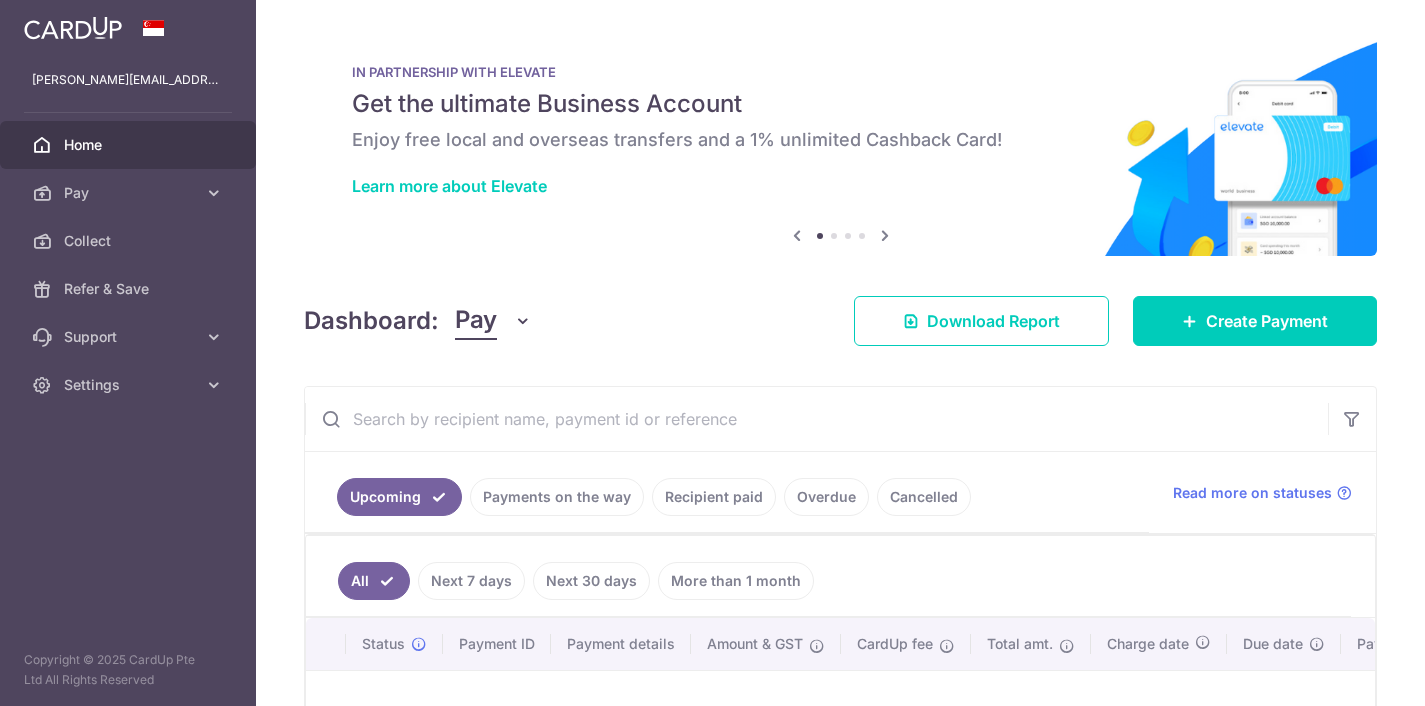 scroll, scrollTop: 0, scrollLeft: 0, axis: both 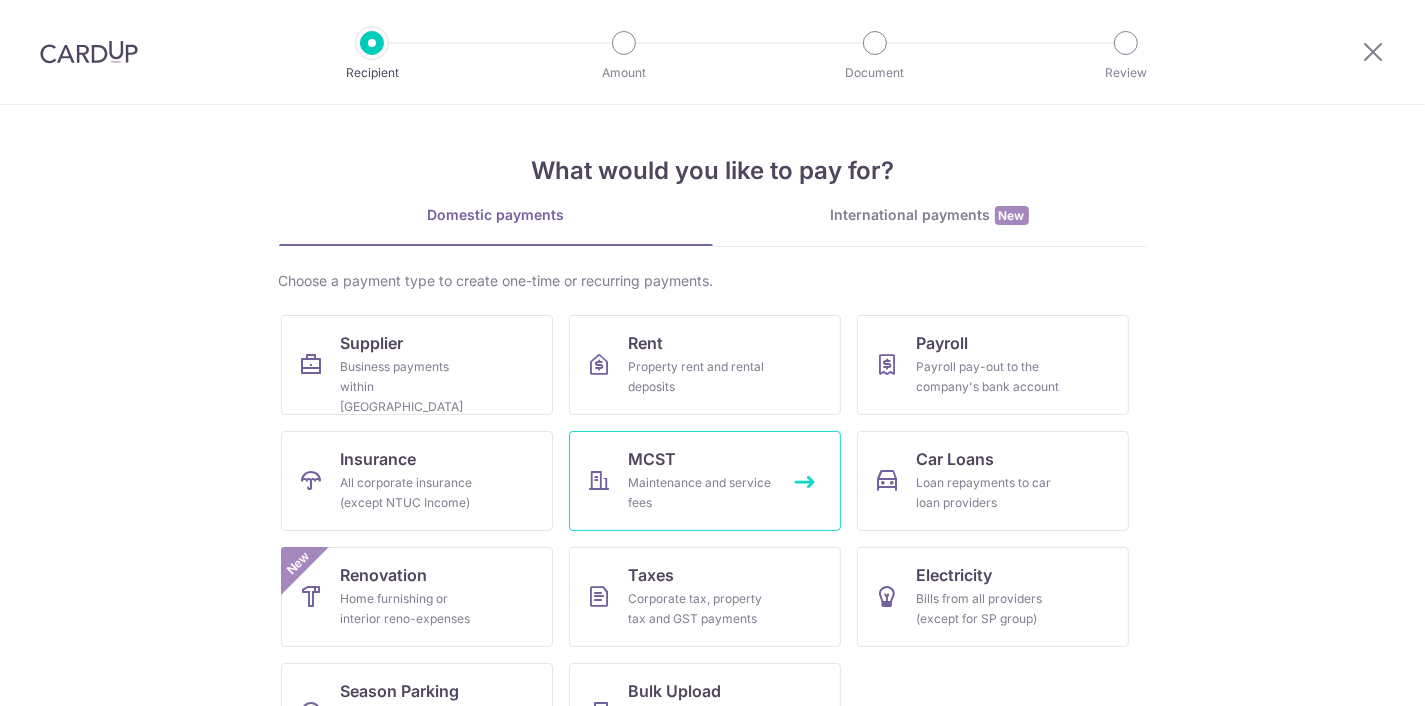 click on "Maintenance and service fees" at bounding box center (701, 493) 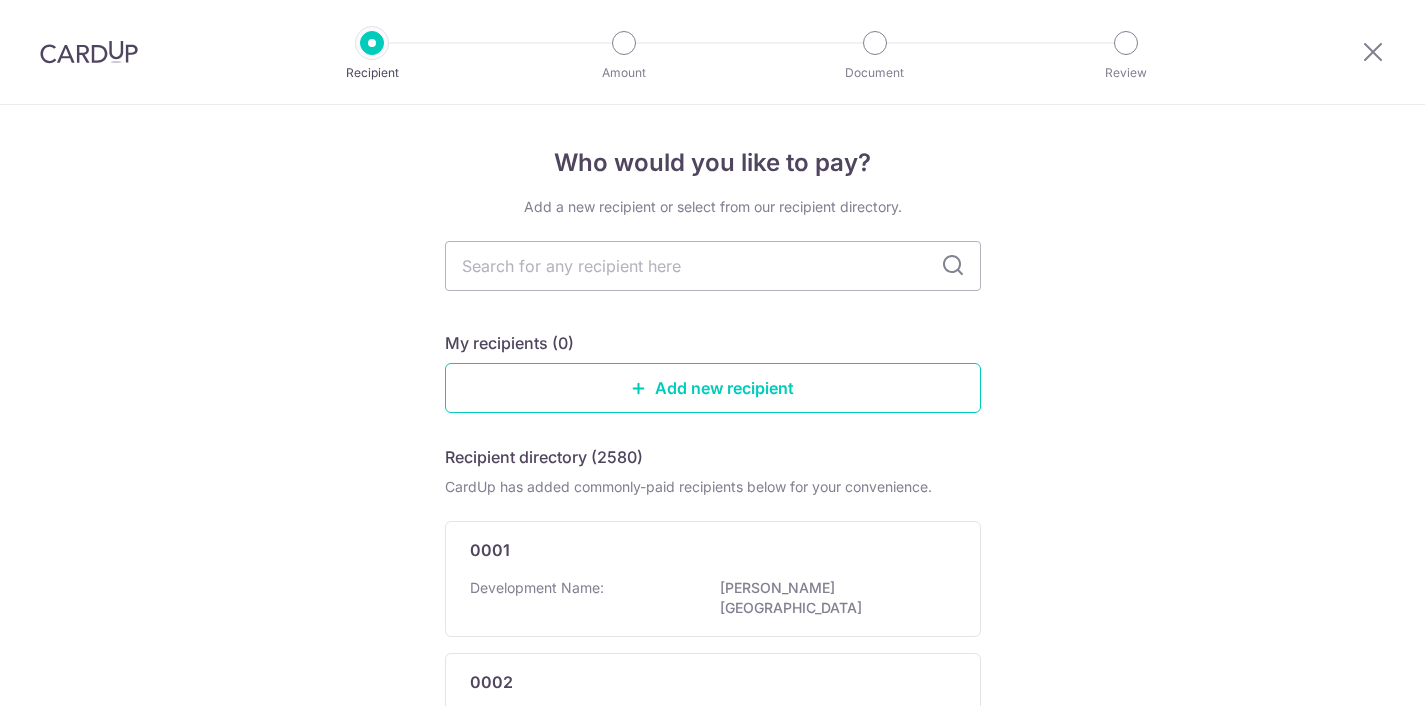 scroll, scrollTop: 0, scrollLeft: 0, axis: both 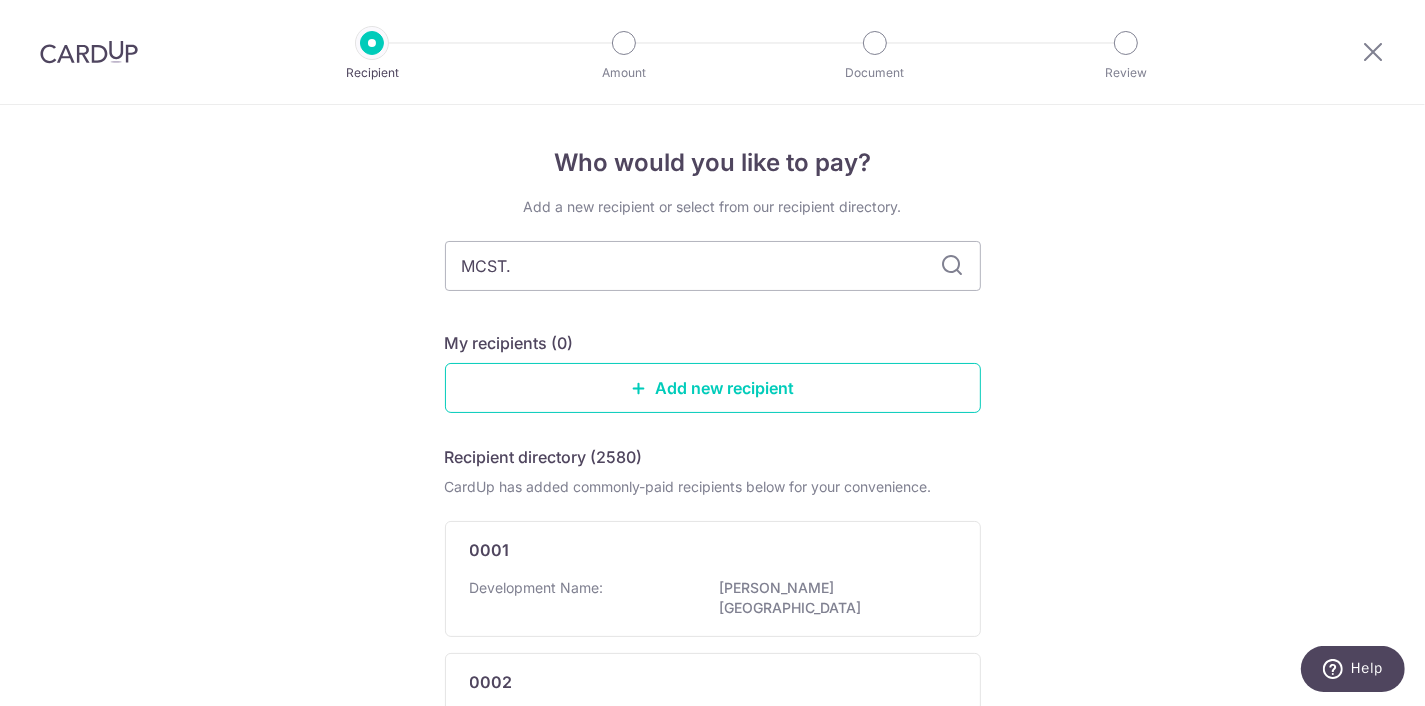 type on "MCST.3" 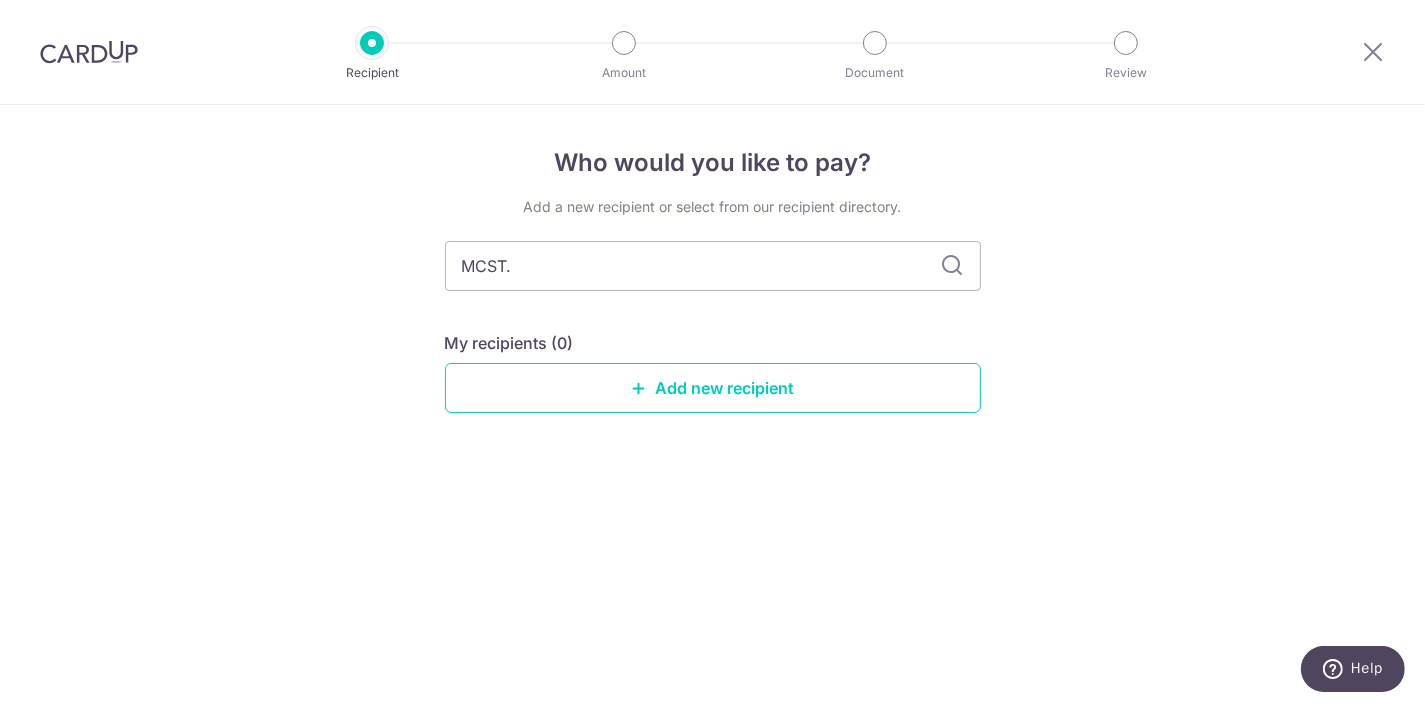 type on "MCST.3" 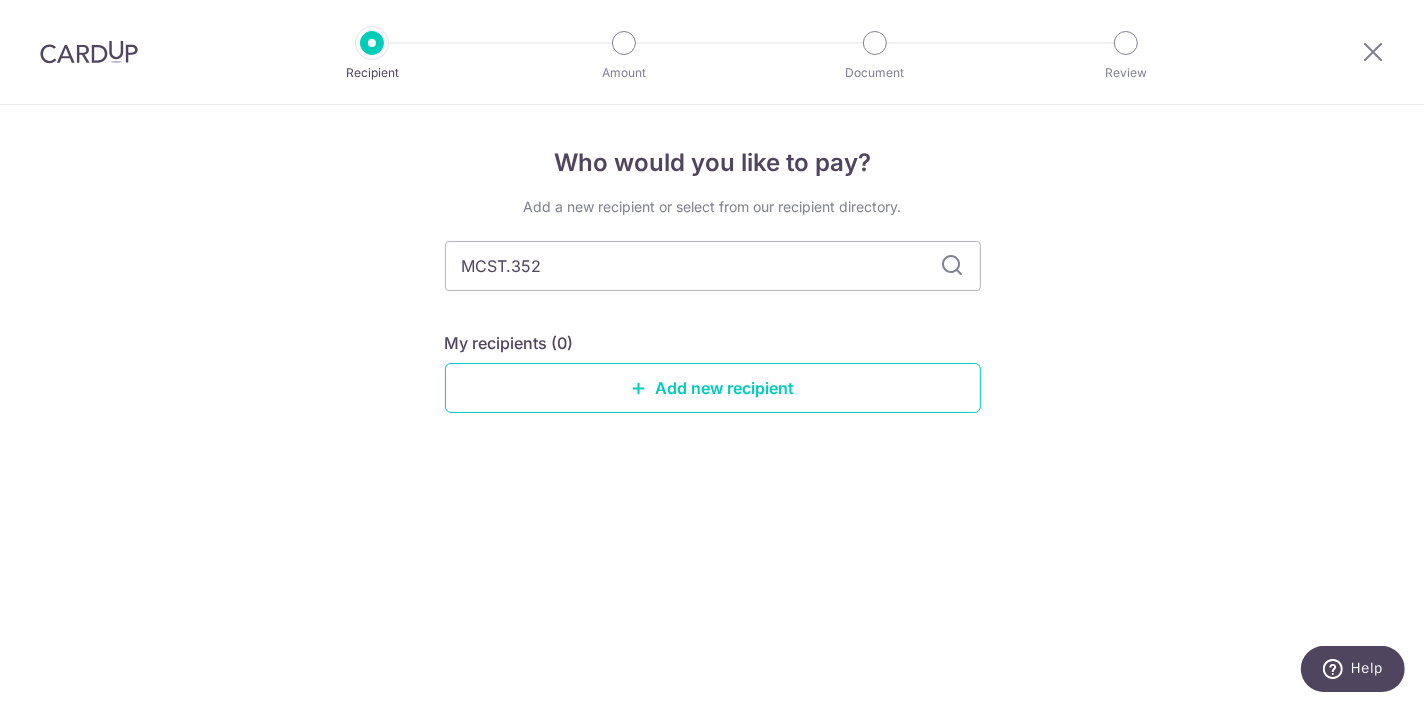 type on "MCST.3529" 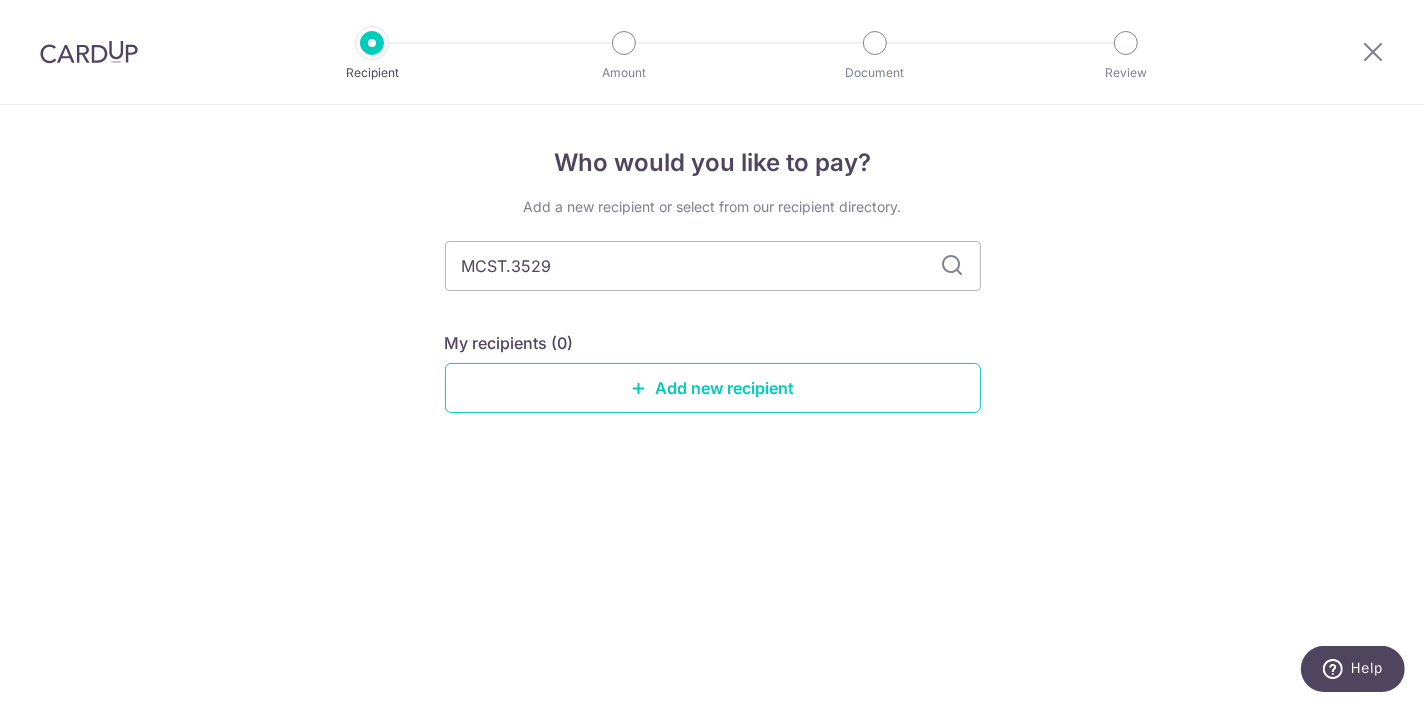 click on "MCST.3529" at bounding box center (713, 266) 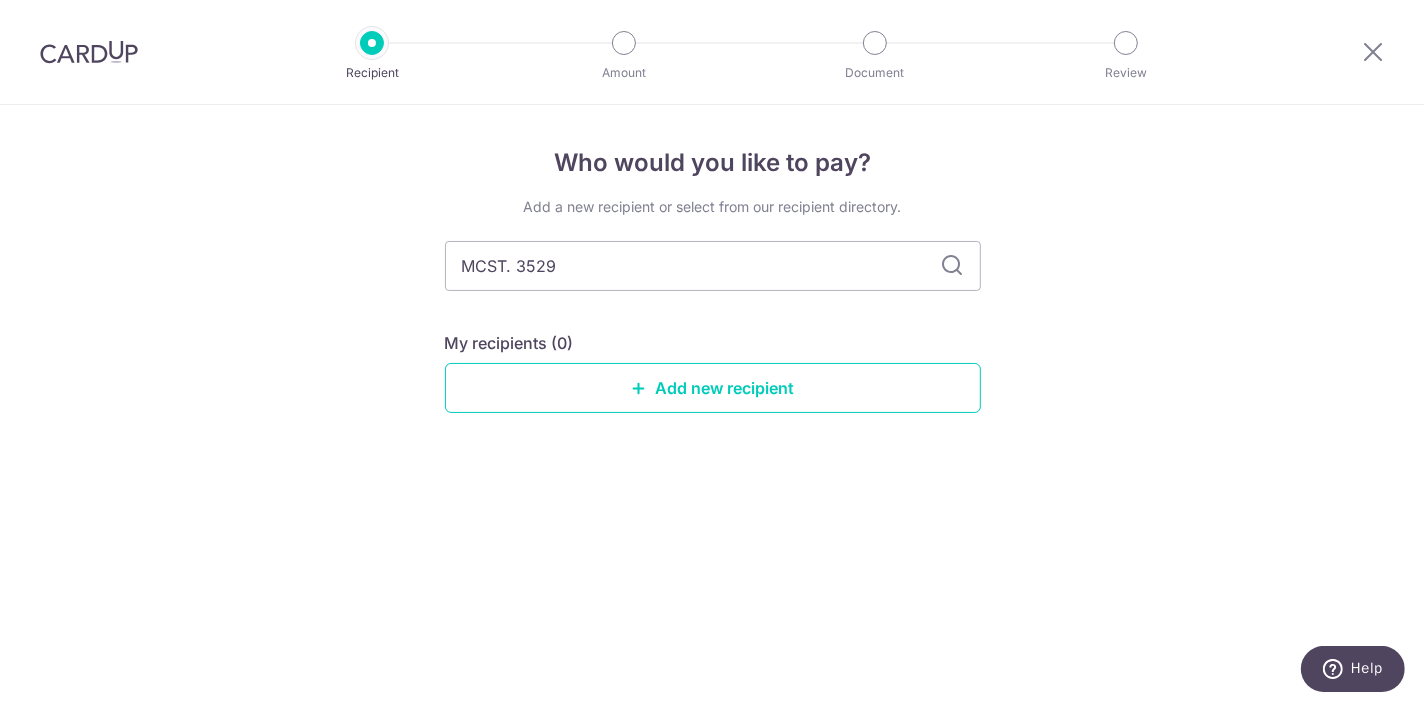 type on "MCST. 3529" 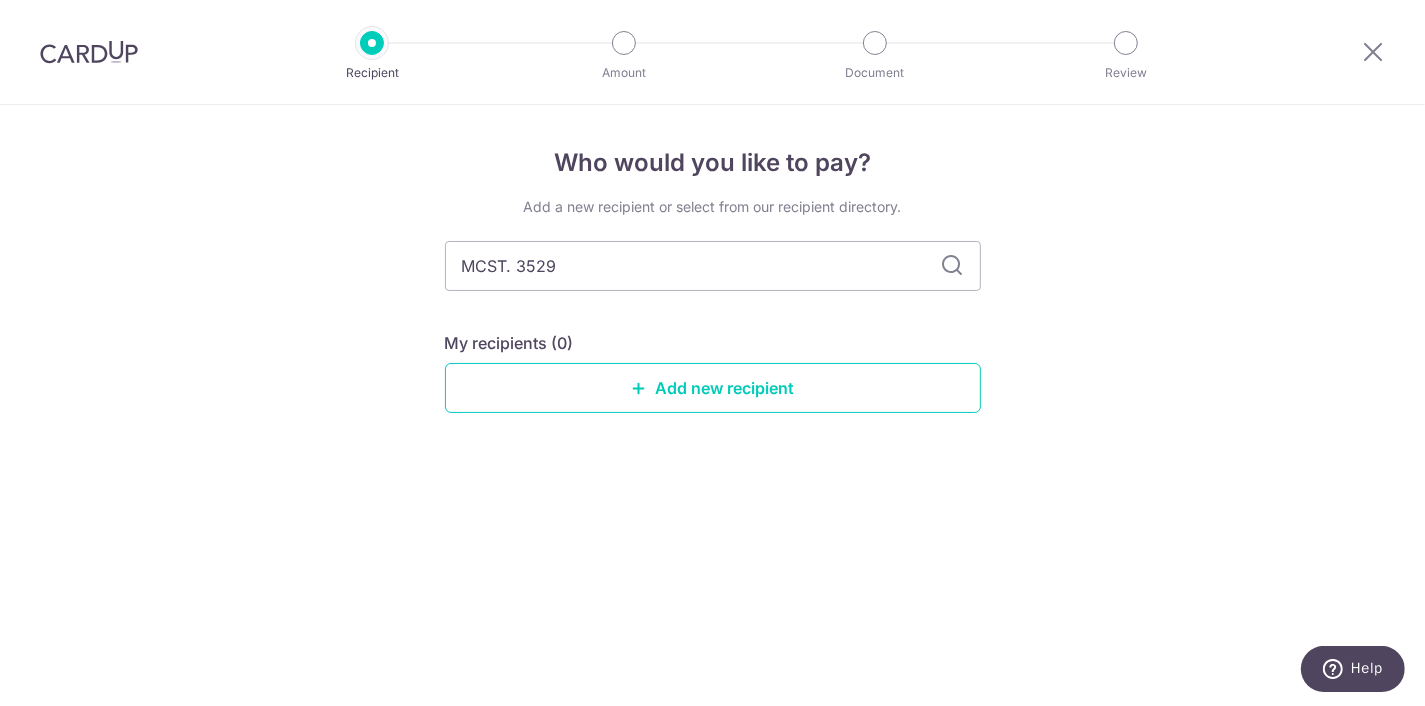 click at bounding box center [953, 266] 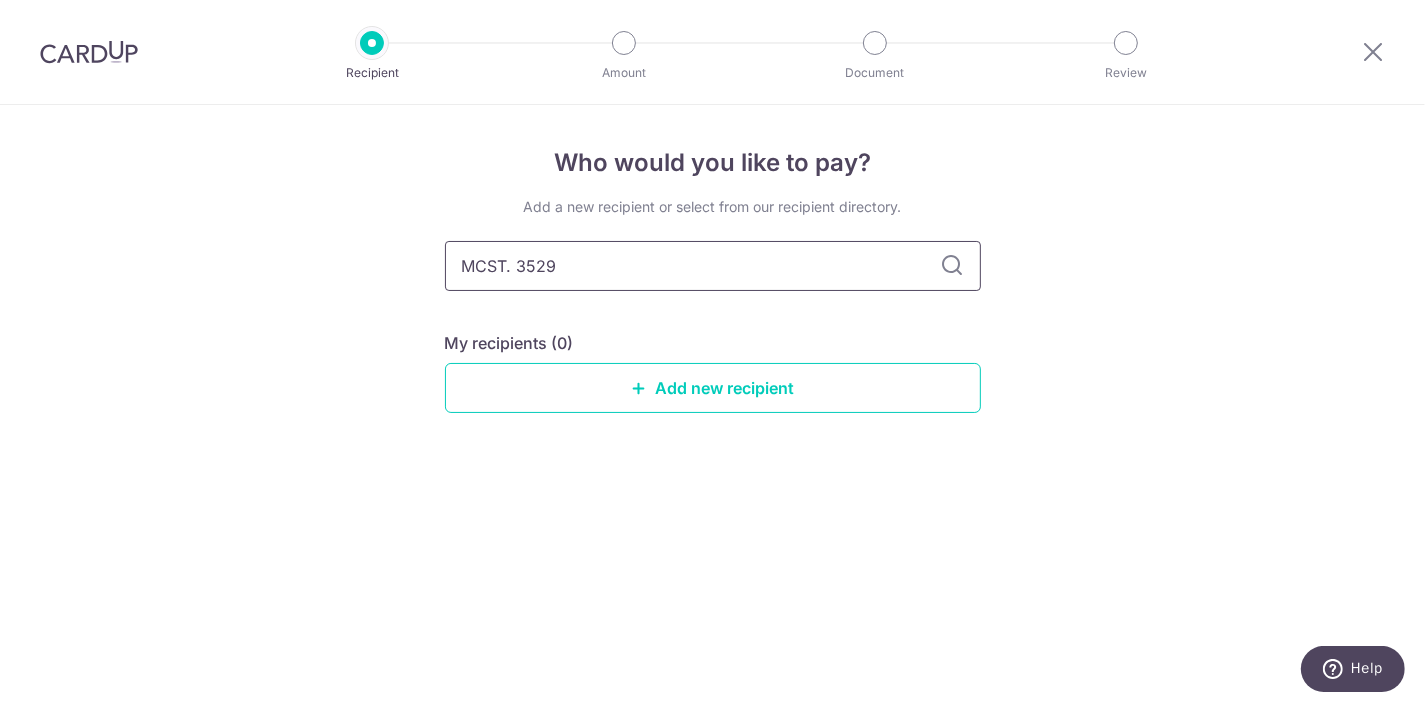 click on "MCST. 3529" at bounding box center [713, 266] 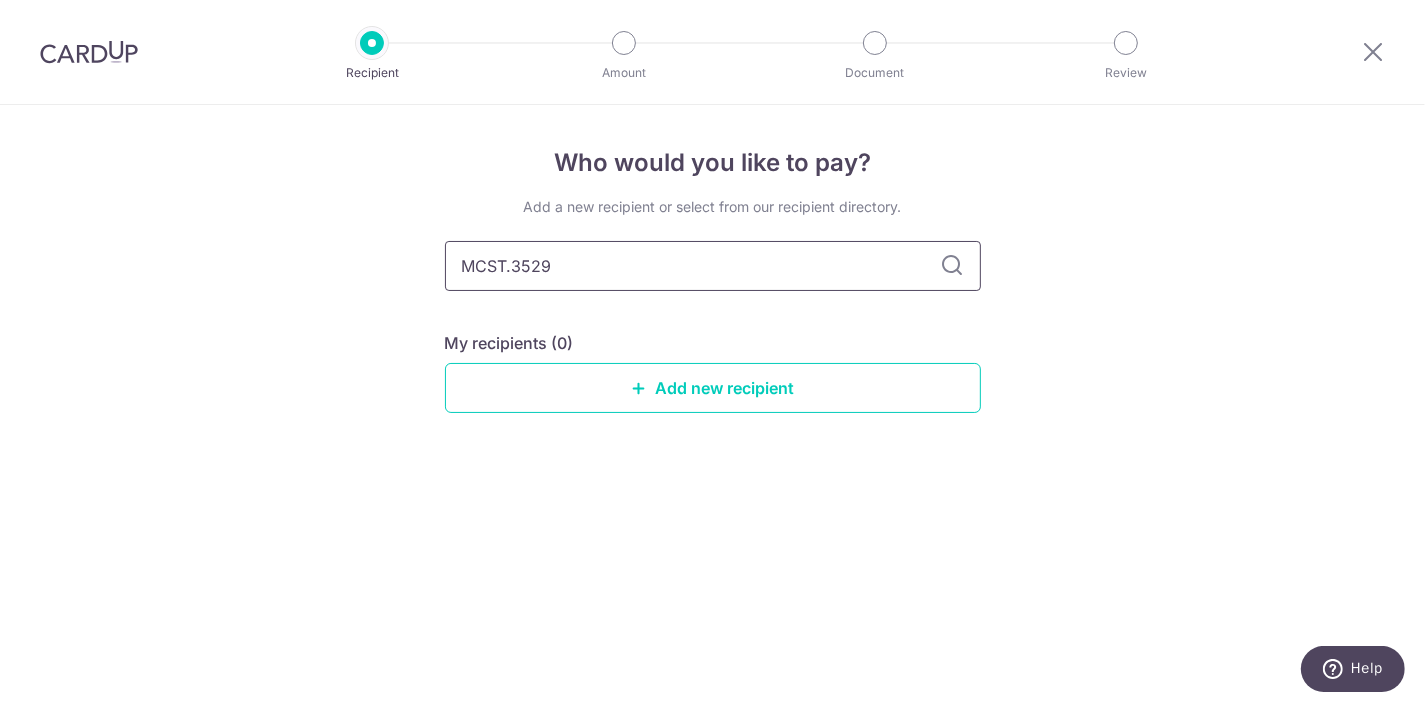 type on "MCST.3529" 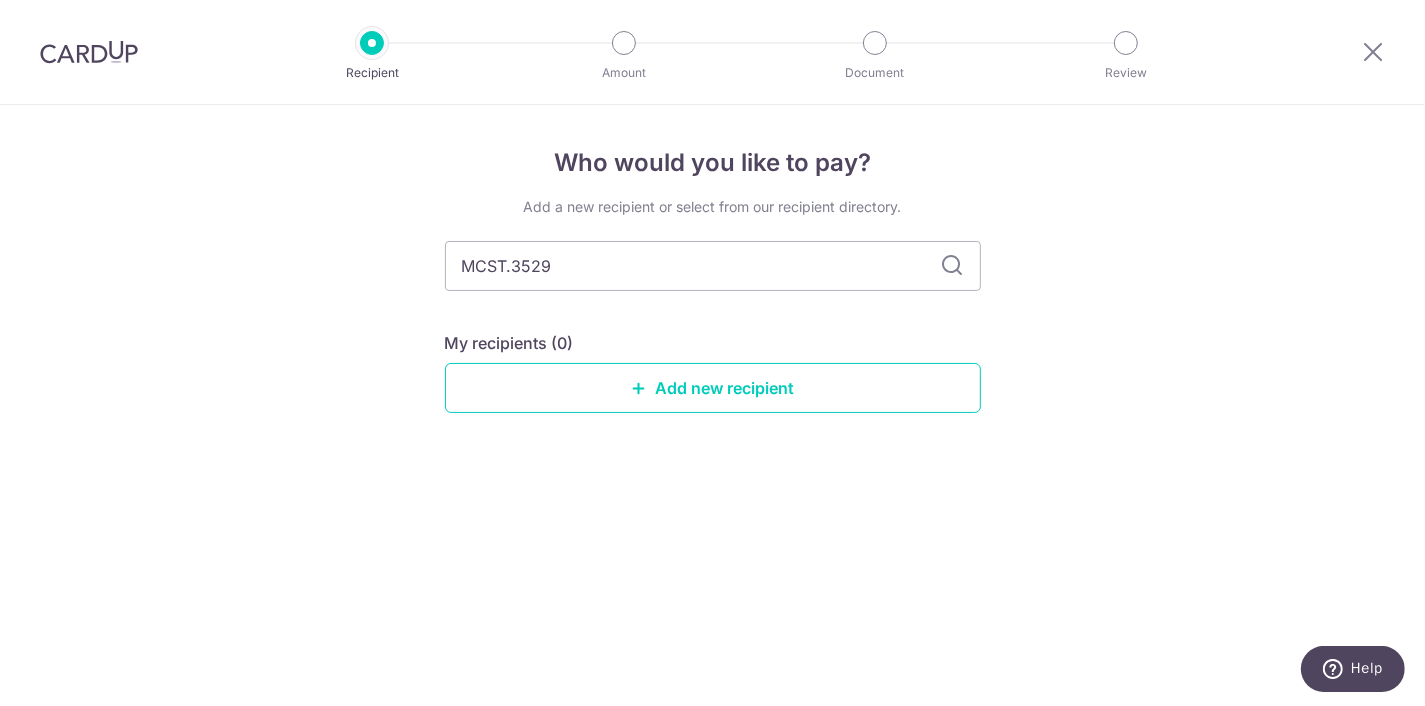click at bounding box center [953, 266] 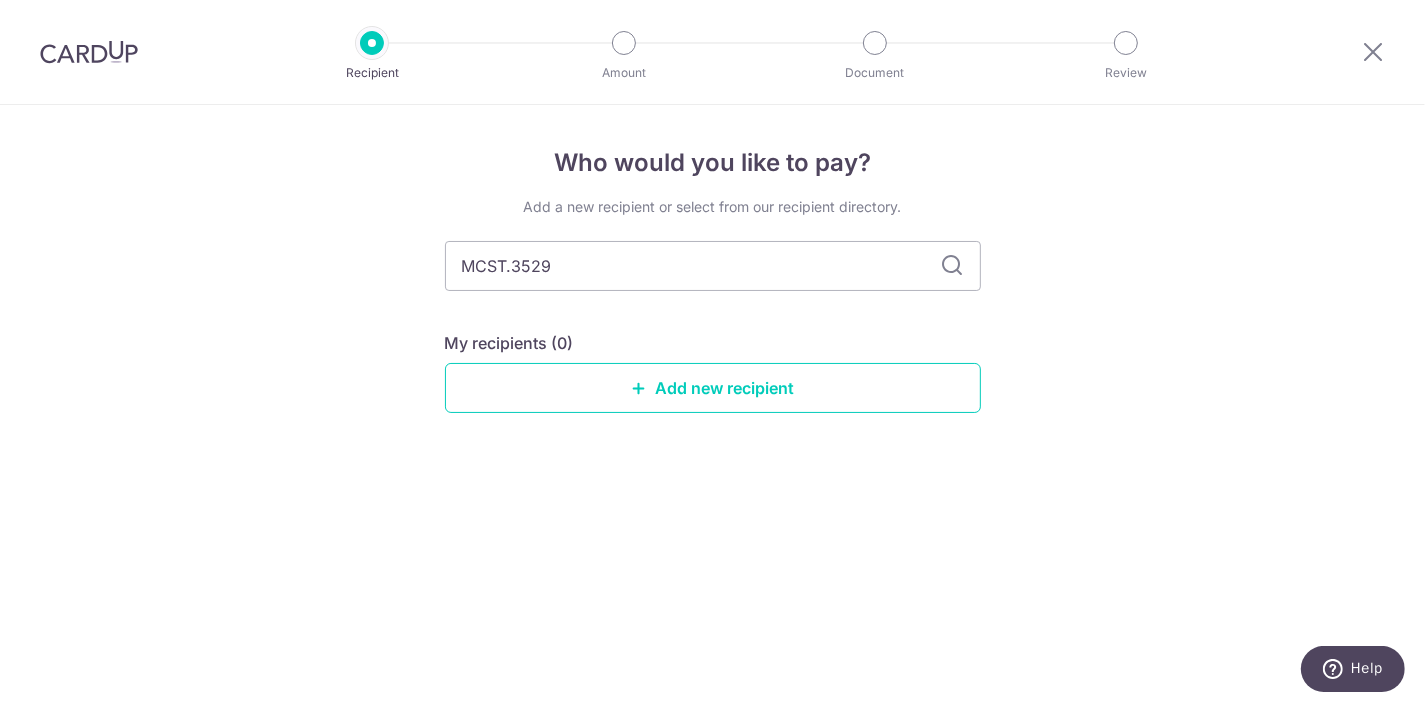 click at bounding box center [953, 266] 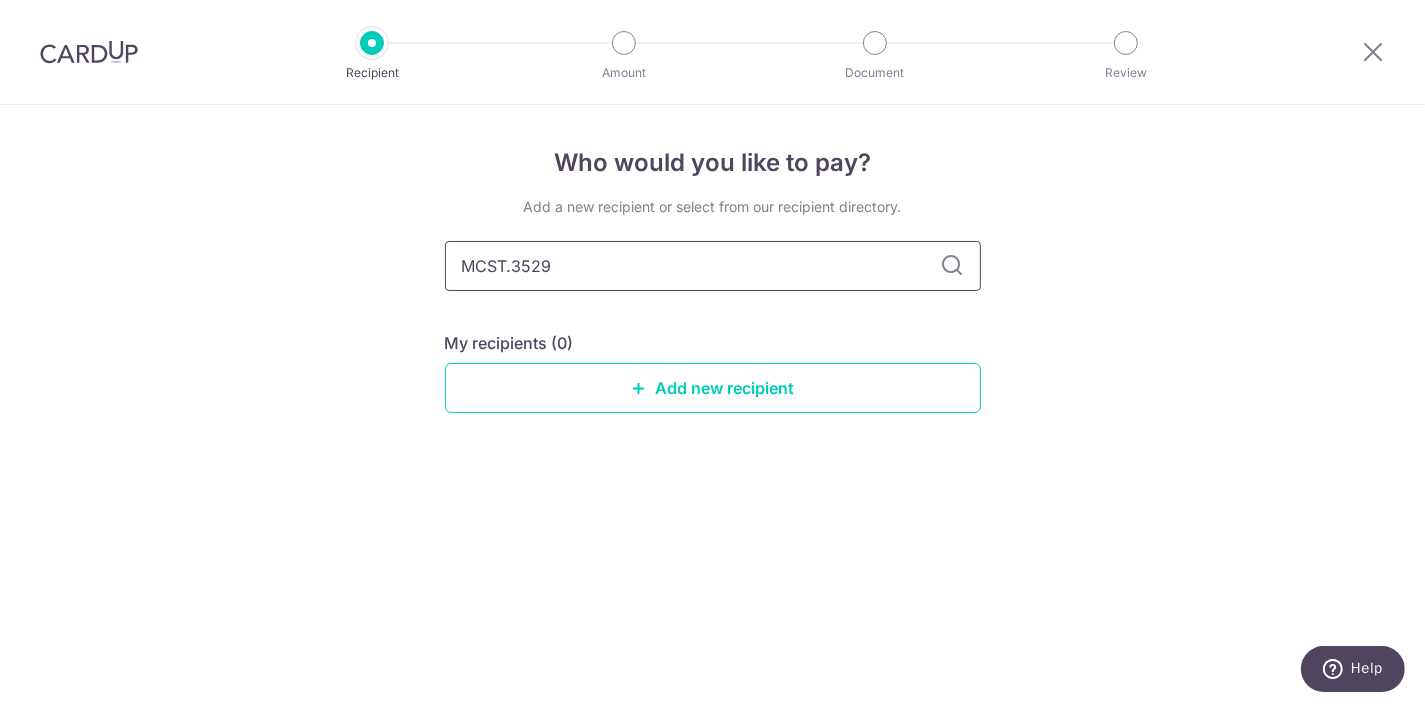 drag, startPoint x: 610, startPoint y: 278, endPoint x: 577, endPoint y: 274, distance: 33.24154 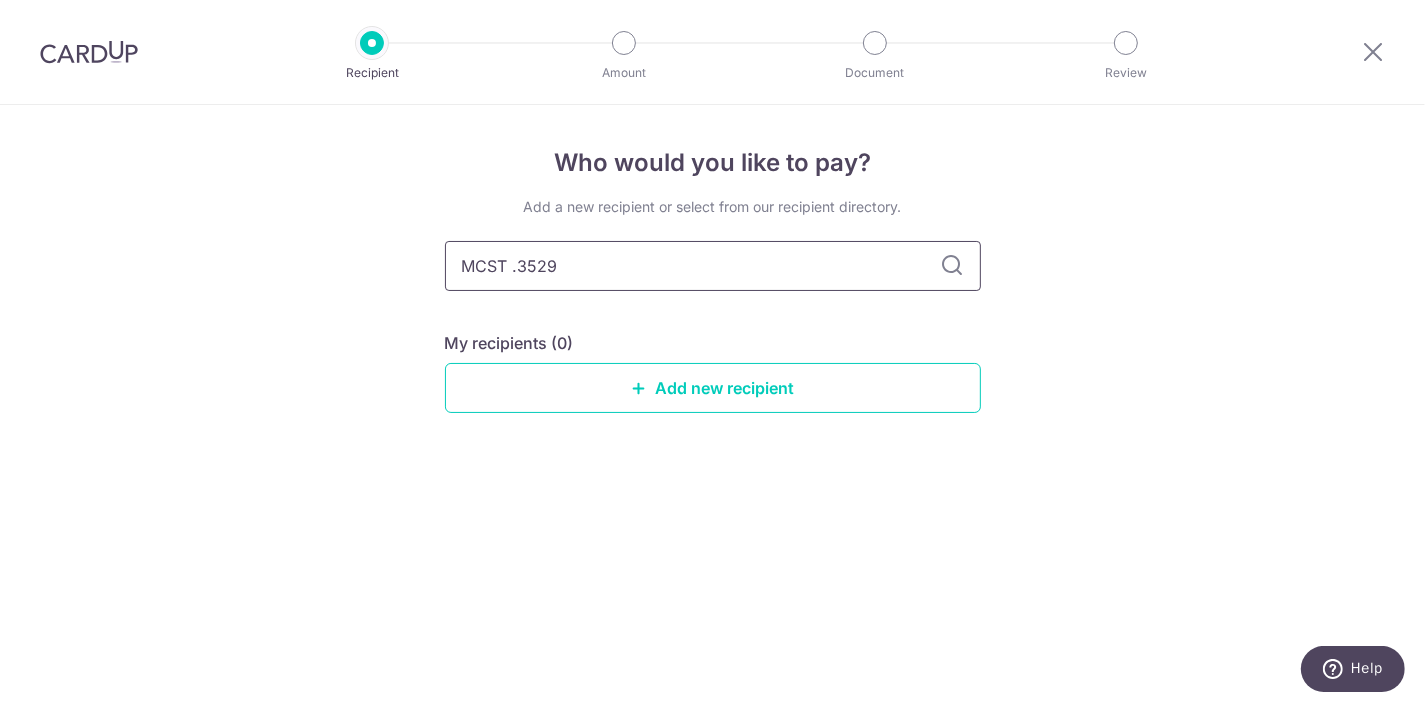 type on "MCST .3529" 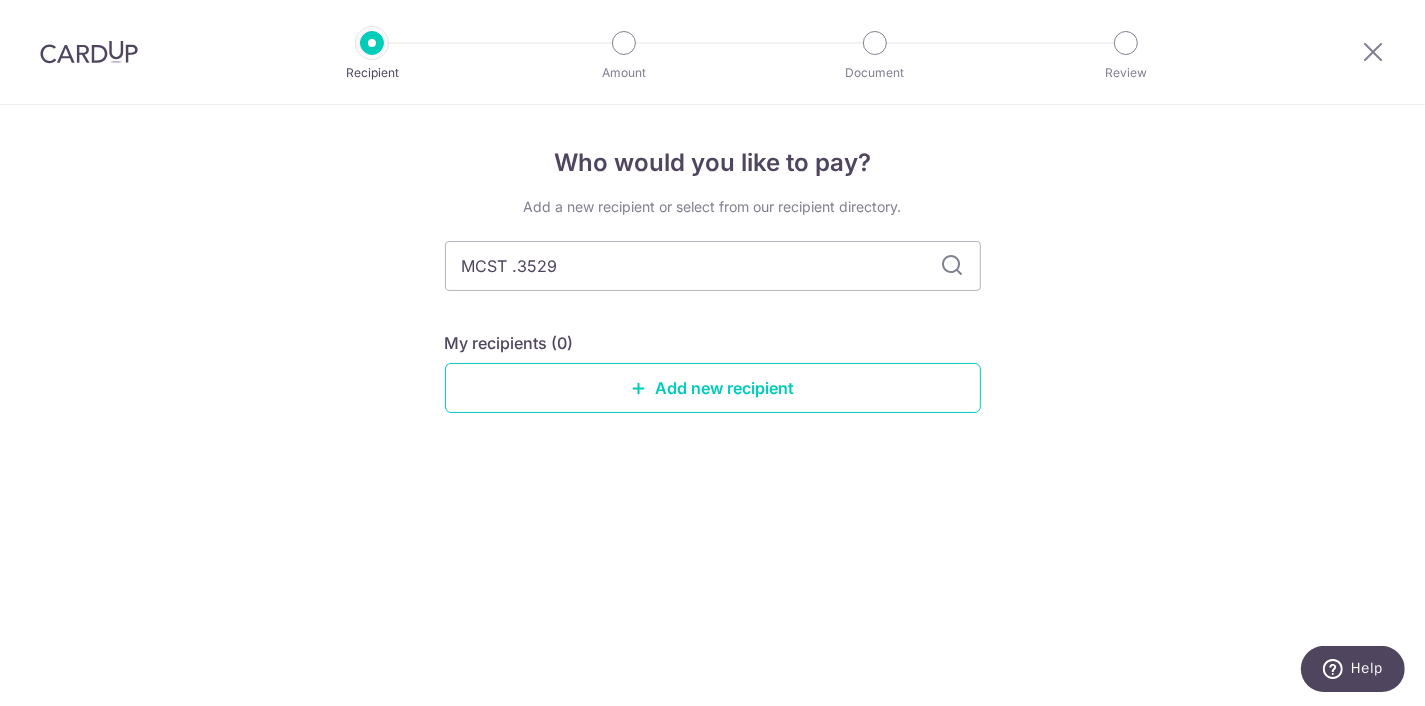 click at bounding box center (953, 266) 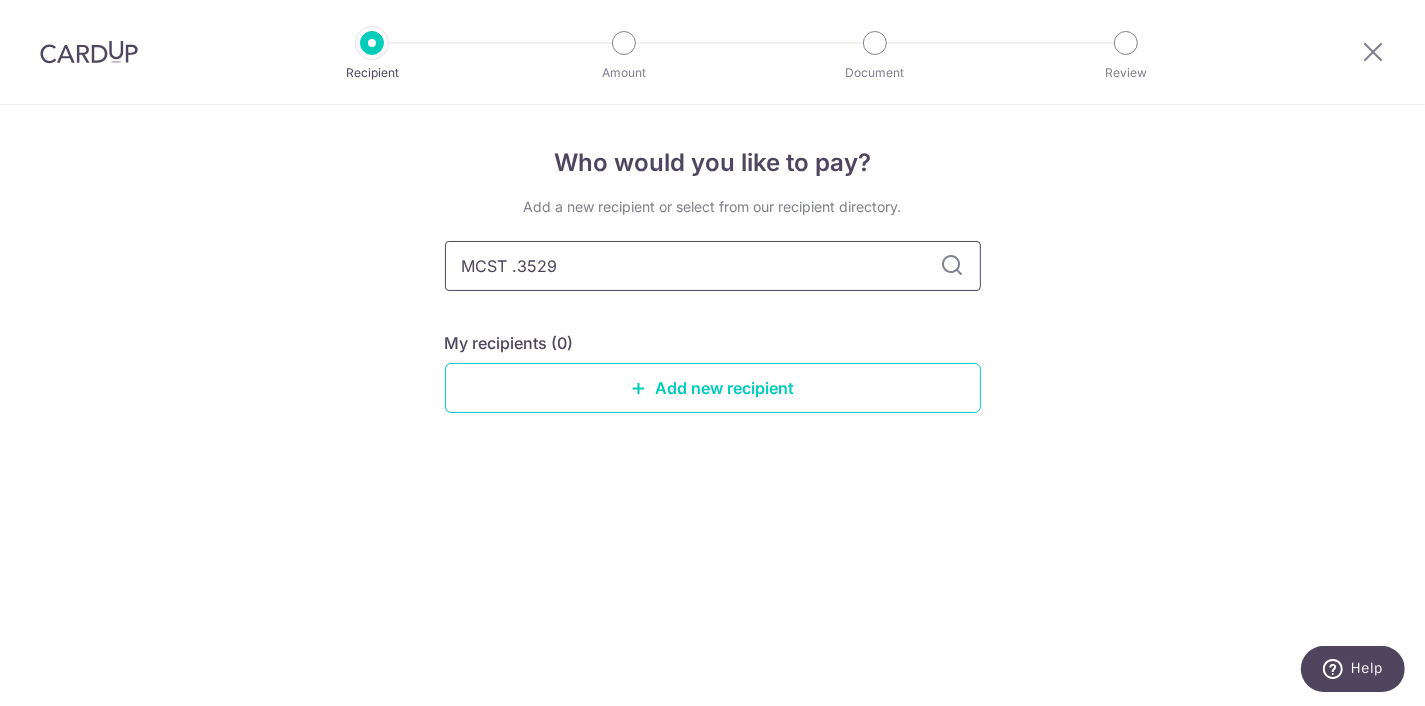 drag, startPoint x: 656, startPoint y: 277, endPoint x: 222, endPoint y: 289, distance: 434.16586 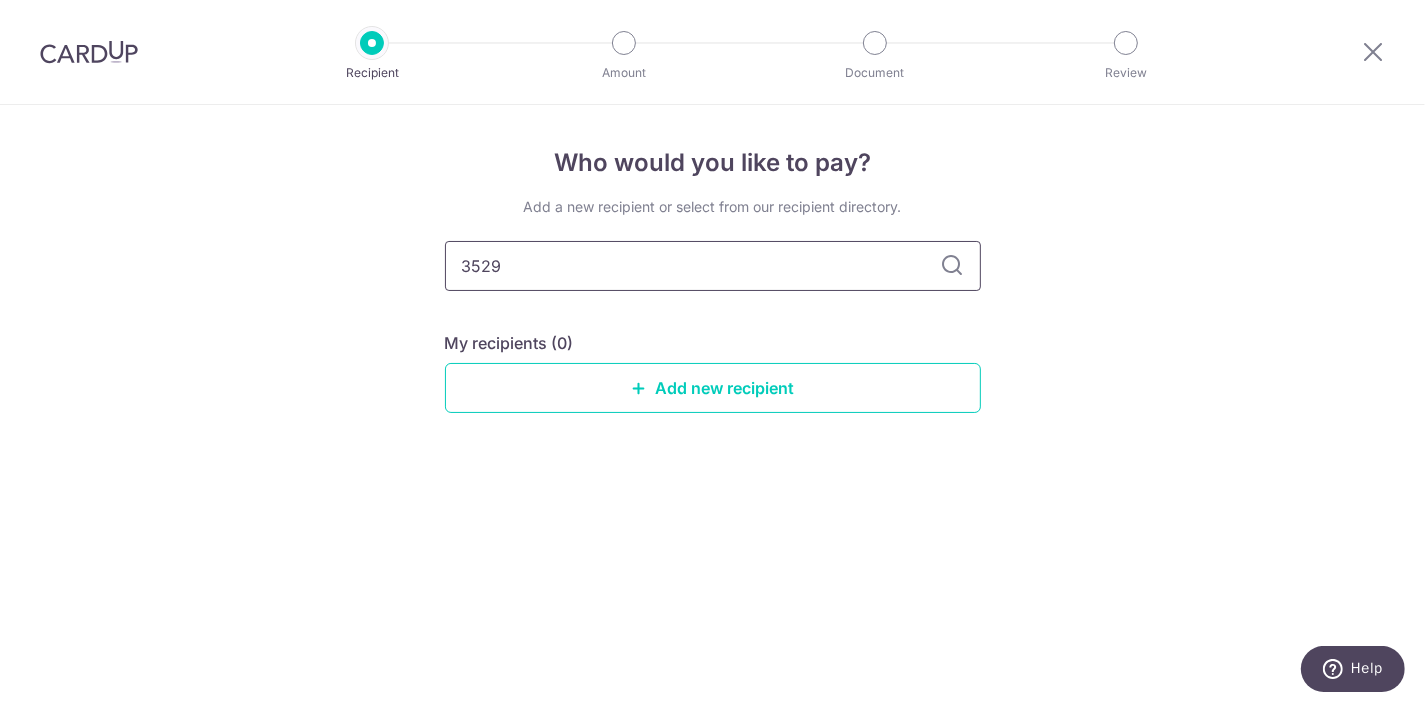 type on "3529" 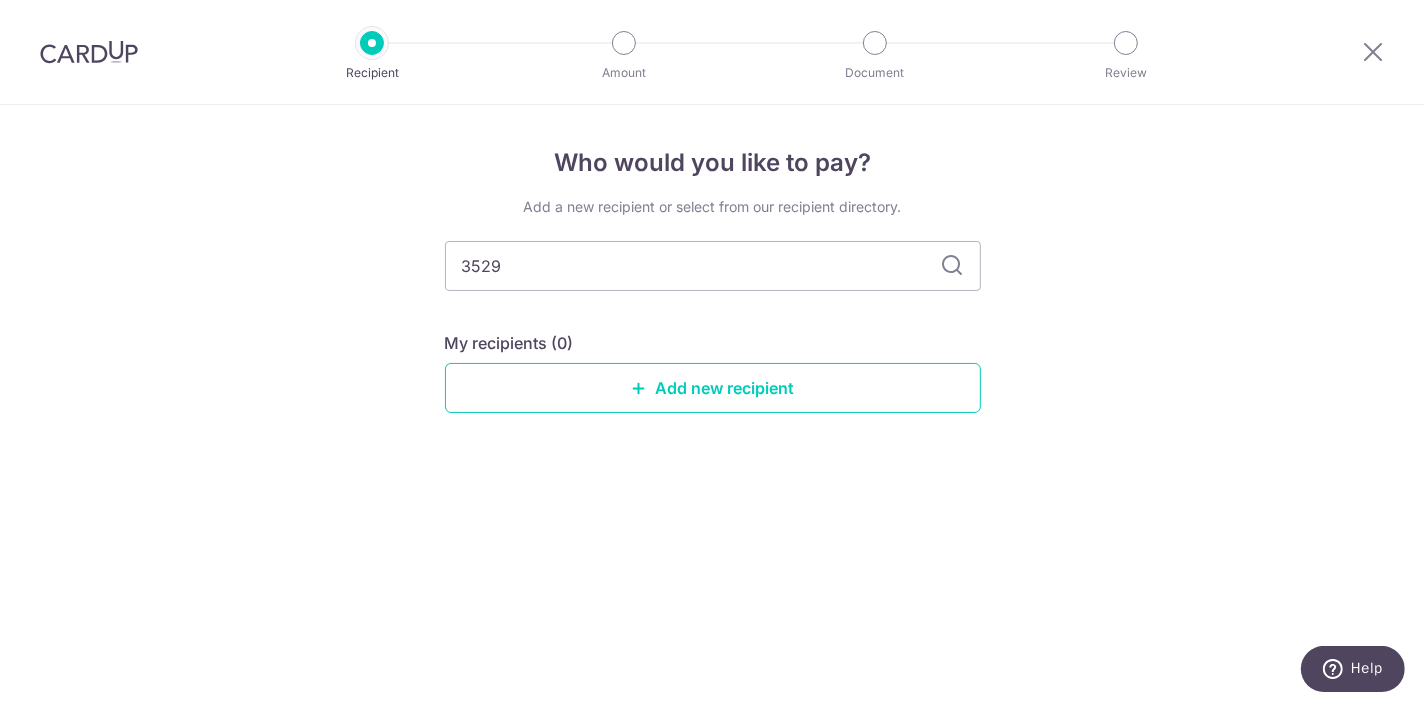 click at bounding box center (953, 266) 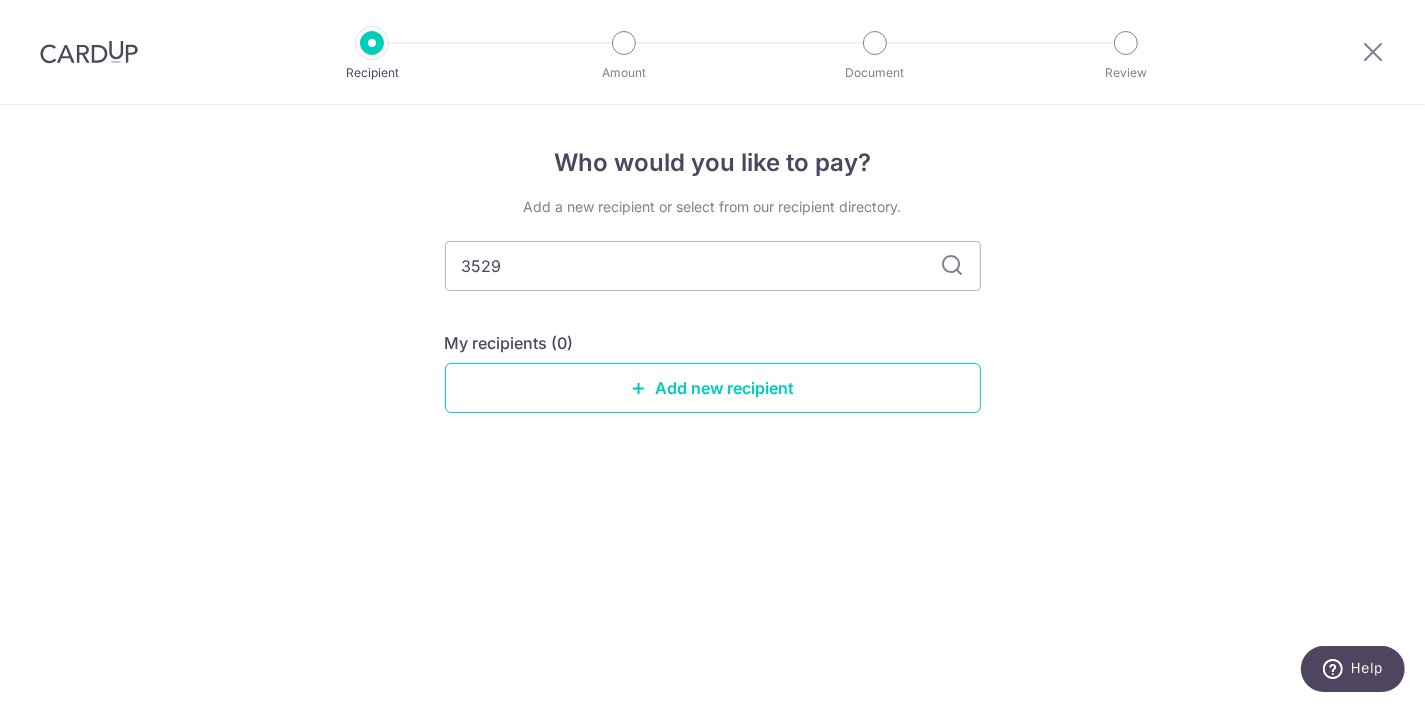 click at bounding box center [953, 266] 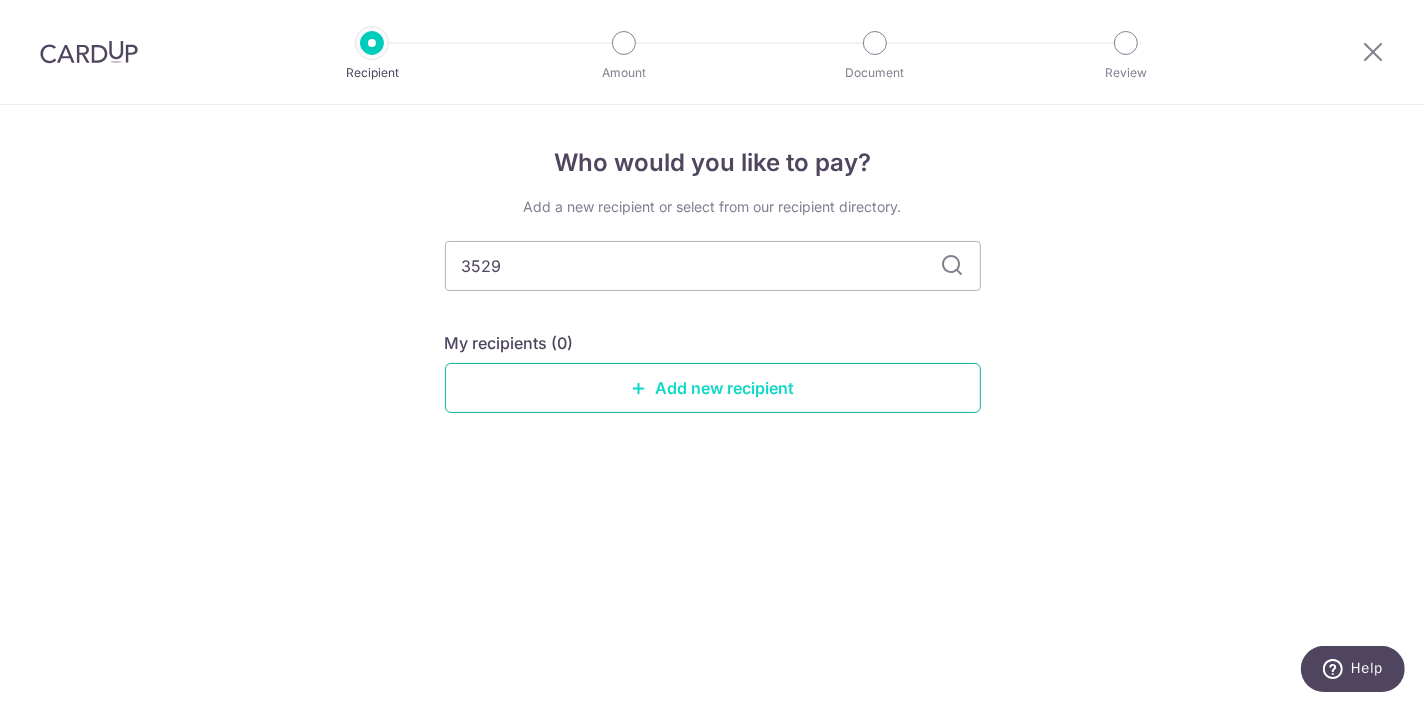 click on "Add new recipient" at bounding box center (713, 388) 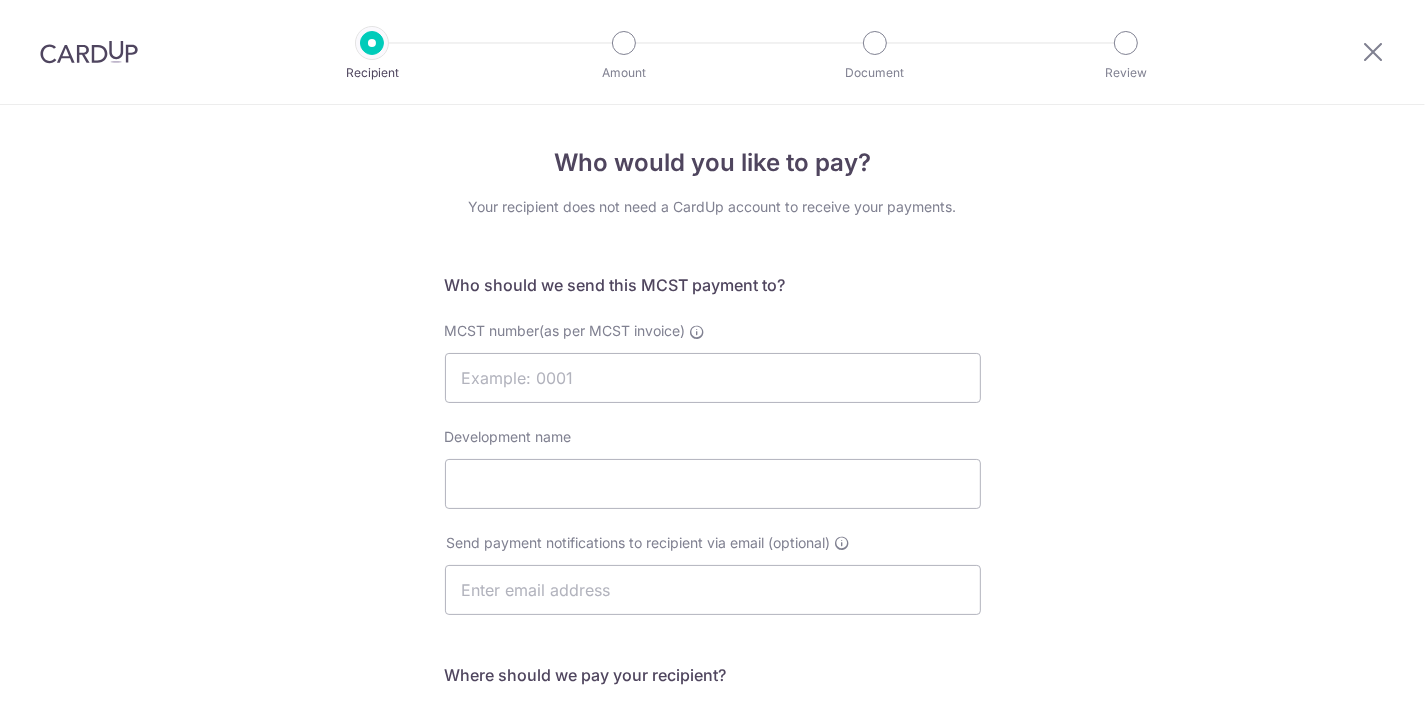 scroll, scrollTop: 0, scrollLeft: 0, axis: both 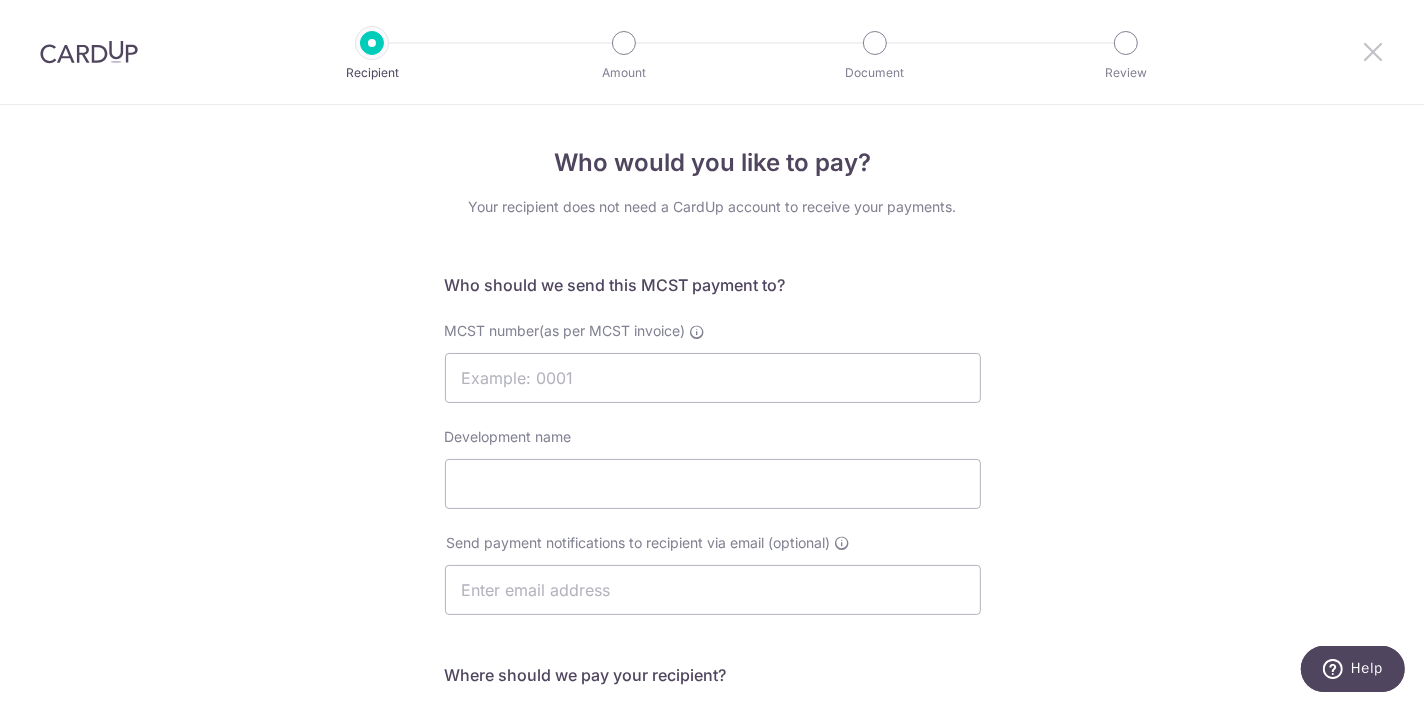 click at bounding box center (1373, 51) 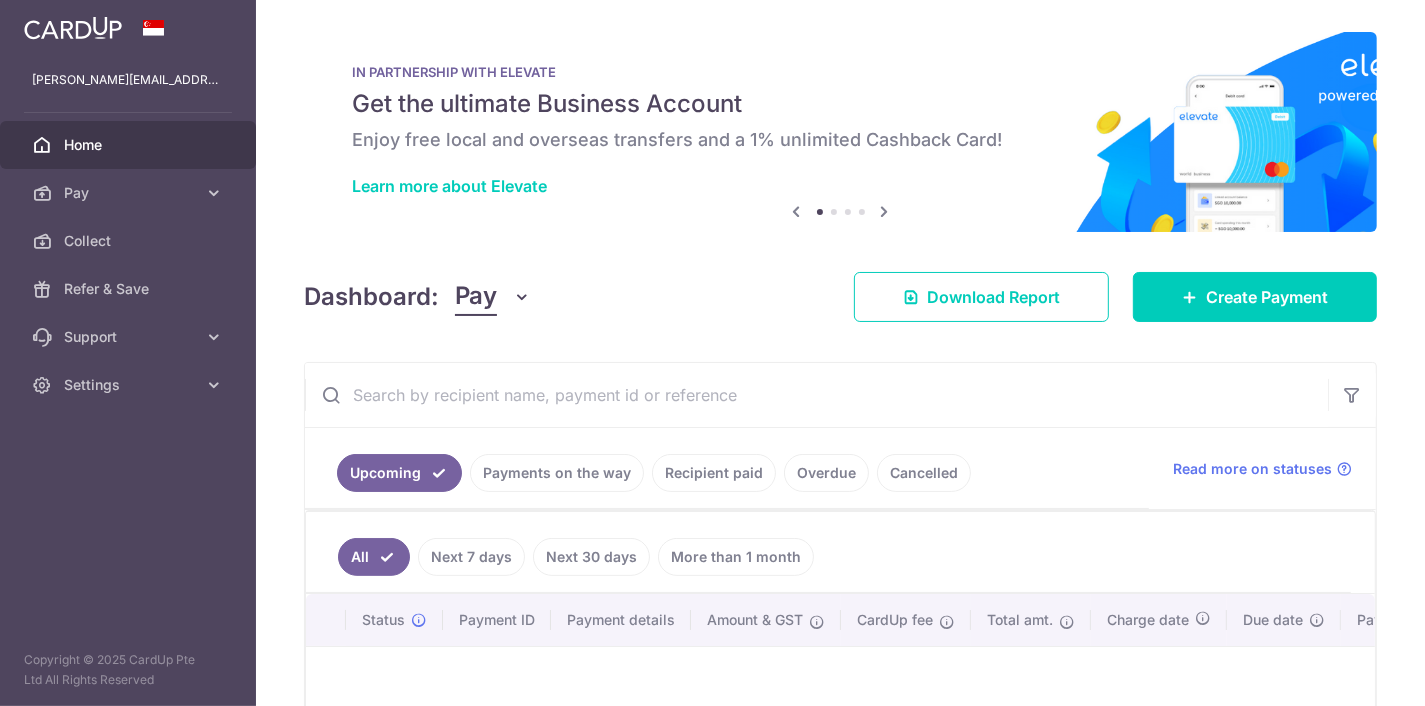 scroll, scrollTop: 0, scrollLeft: 0, axis: both 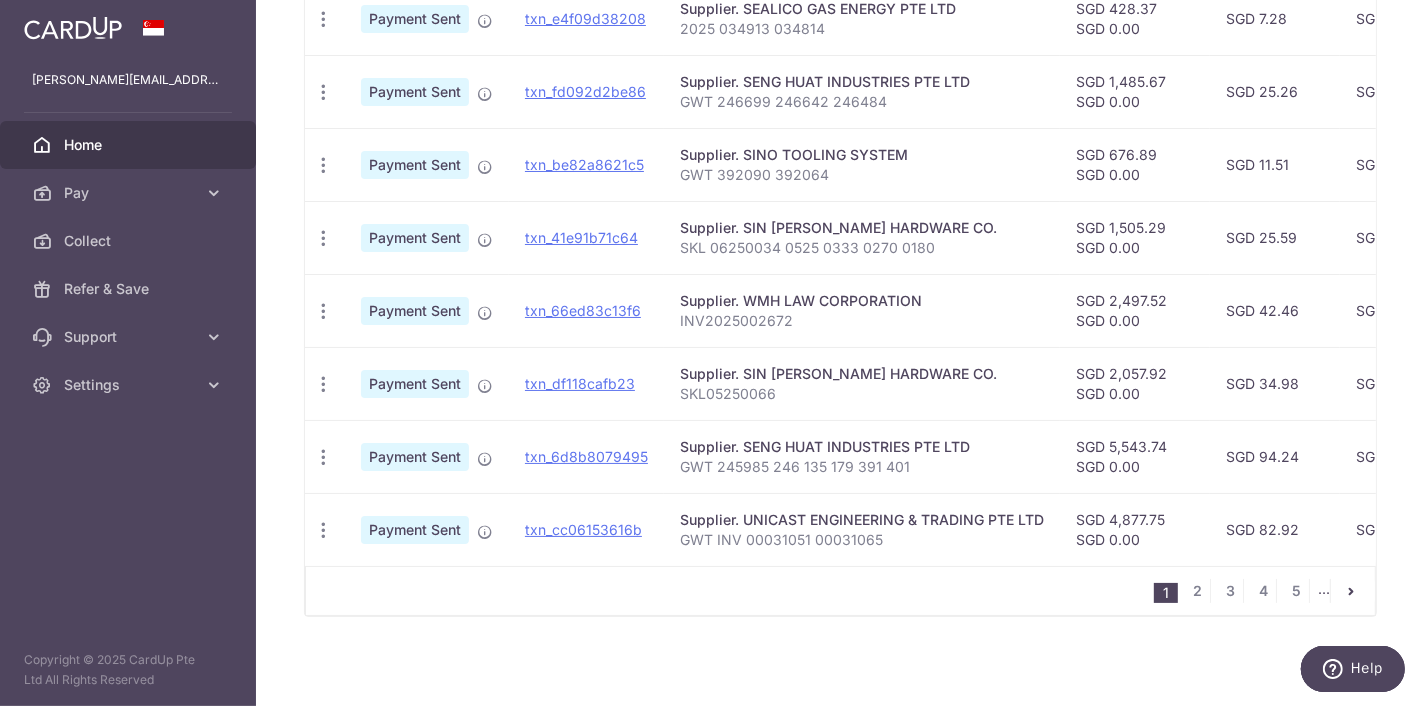 click on "1
2
3
4
5
..." at bounding box center (1264, 591) 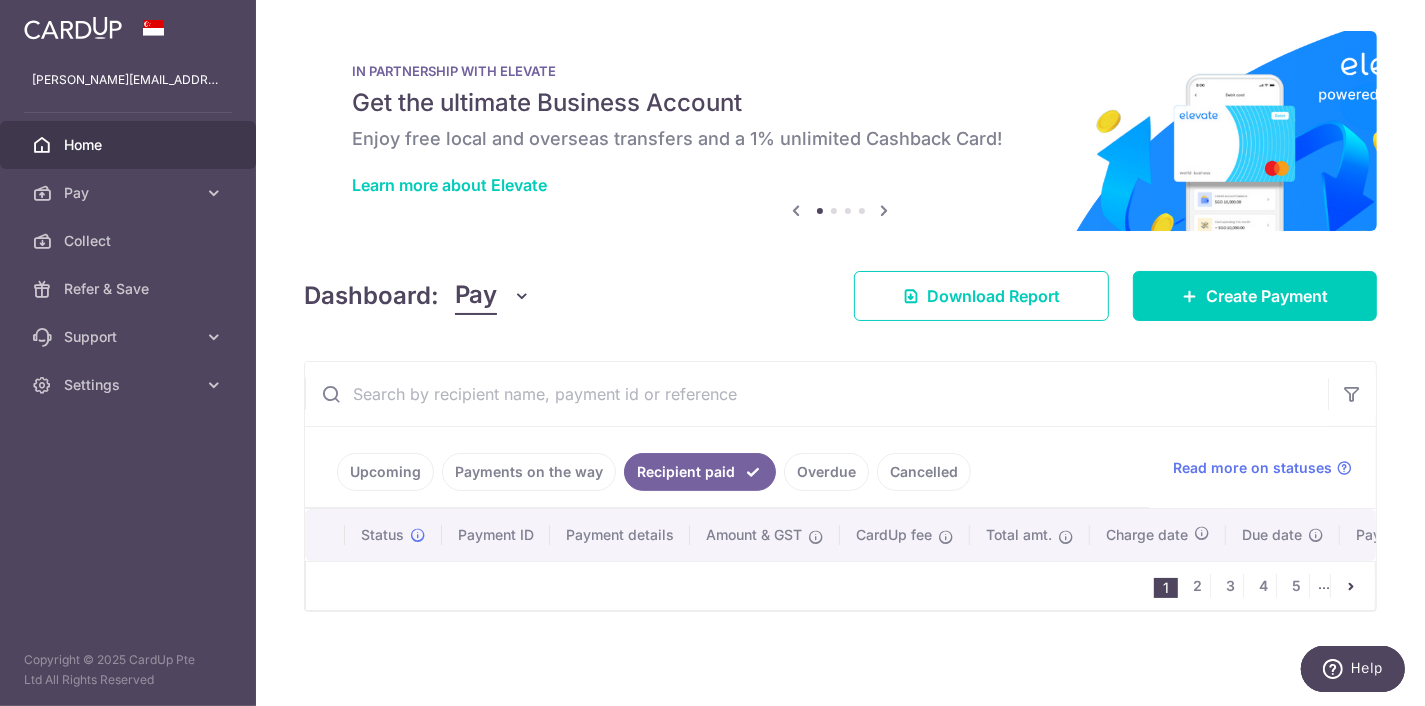 scroll, scrollTop: 0, scrollLeft: 0, axis: both 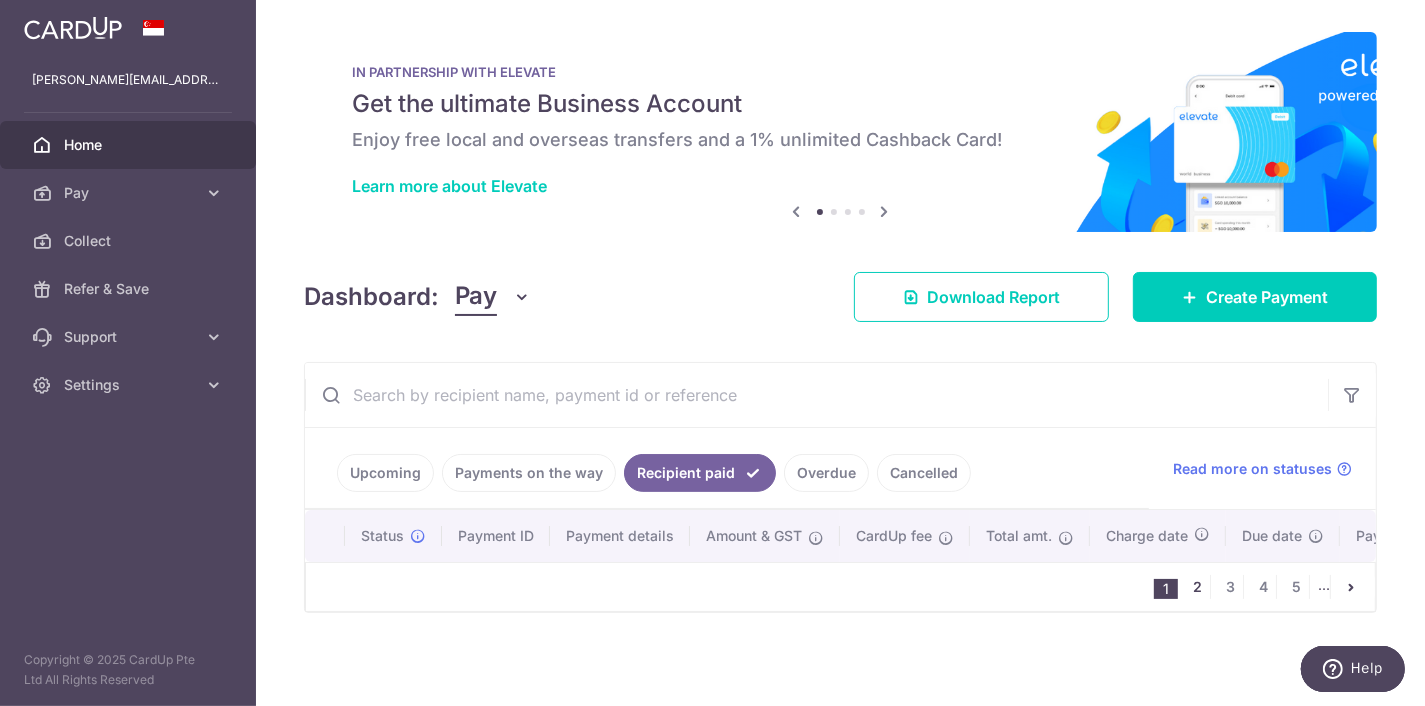 click on "2" at bounding box center [1198, 587] 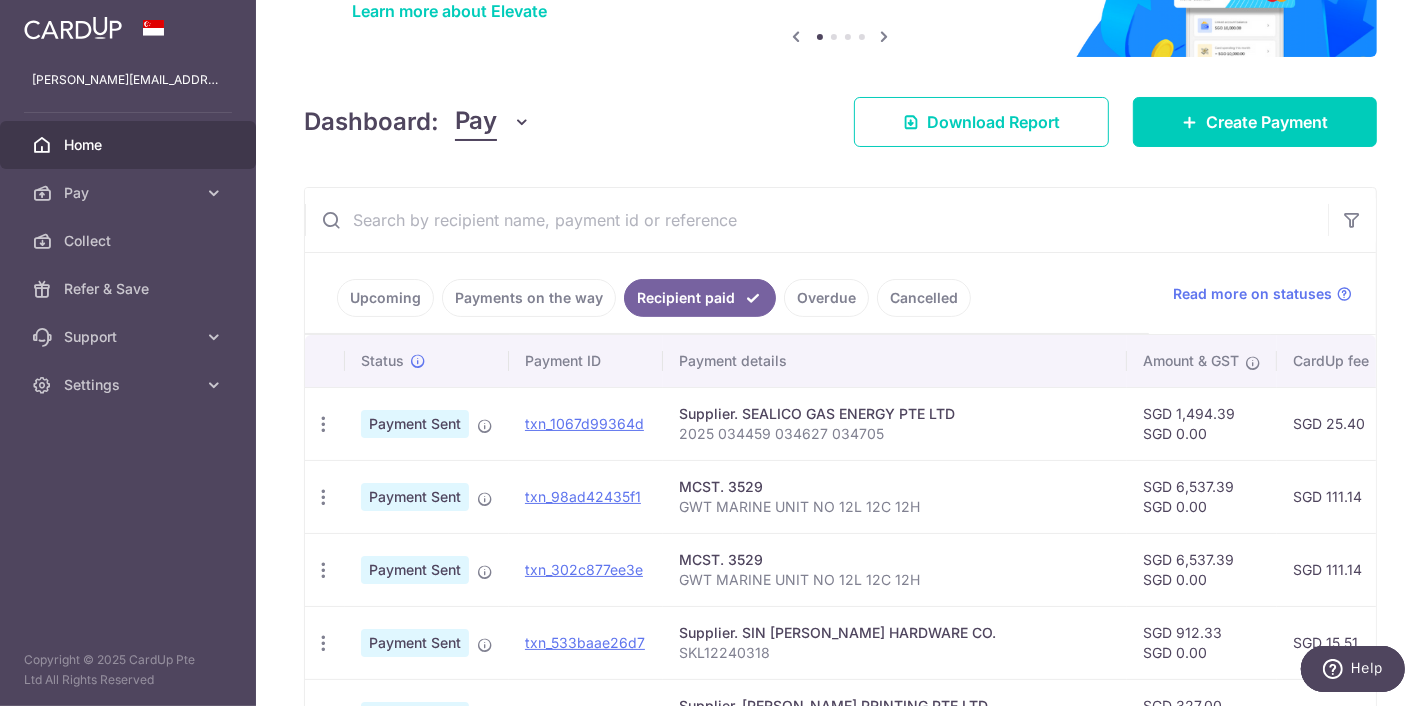 scroll, scrollTop: 478, scrollLeft: 0, axis: vertical 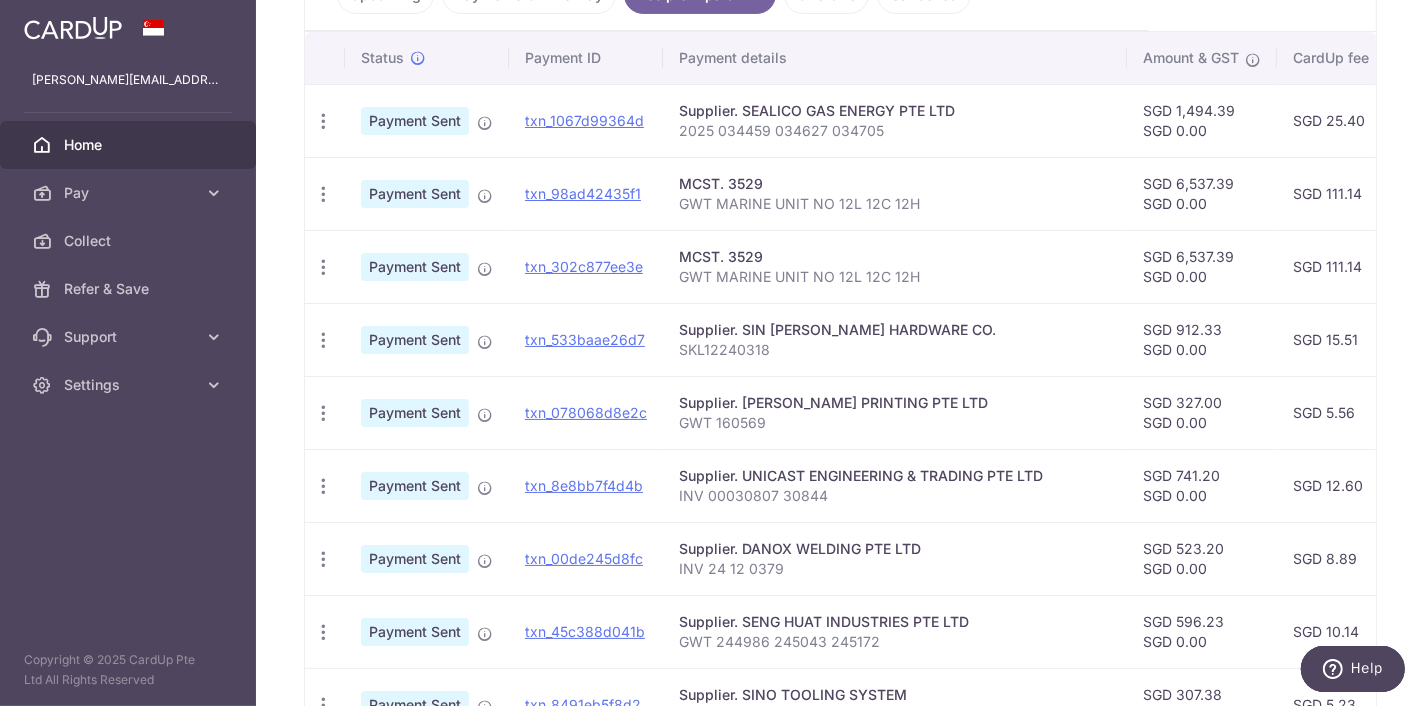 click on "txn_98ad42435f1" at bounding box center (586, 193) 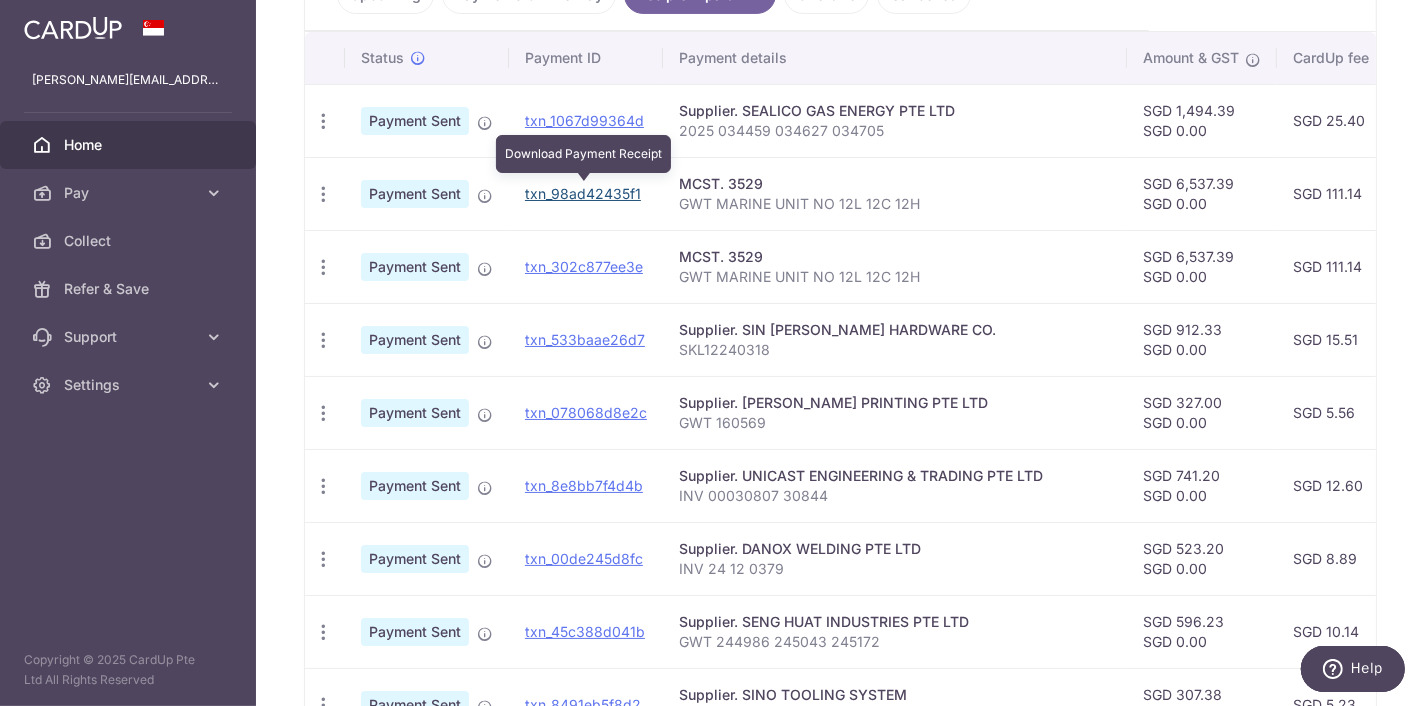 click on "txn_98ad42435f1" at bounding box center (583, 193) 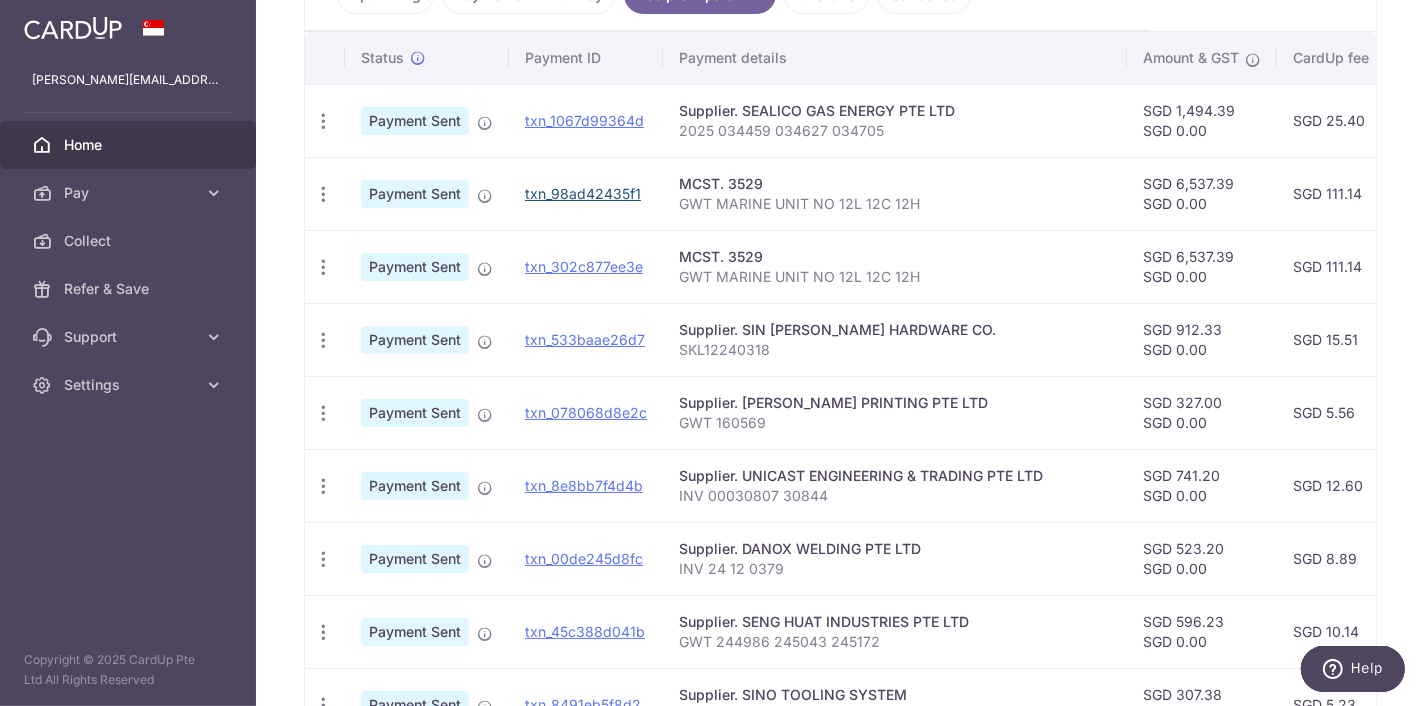 scroll, scrollTop: 0, scrollLeft: 0, axis: both 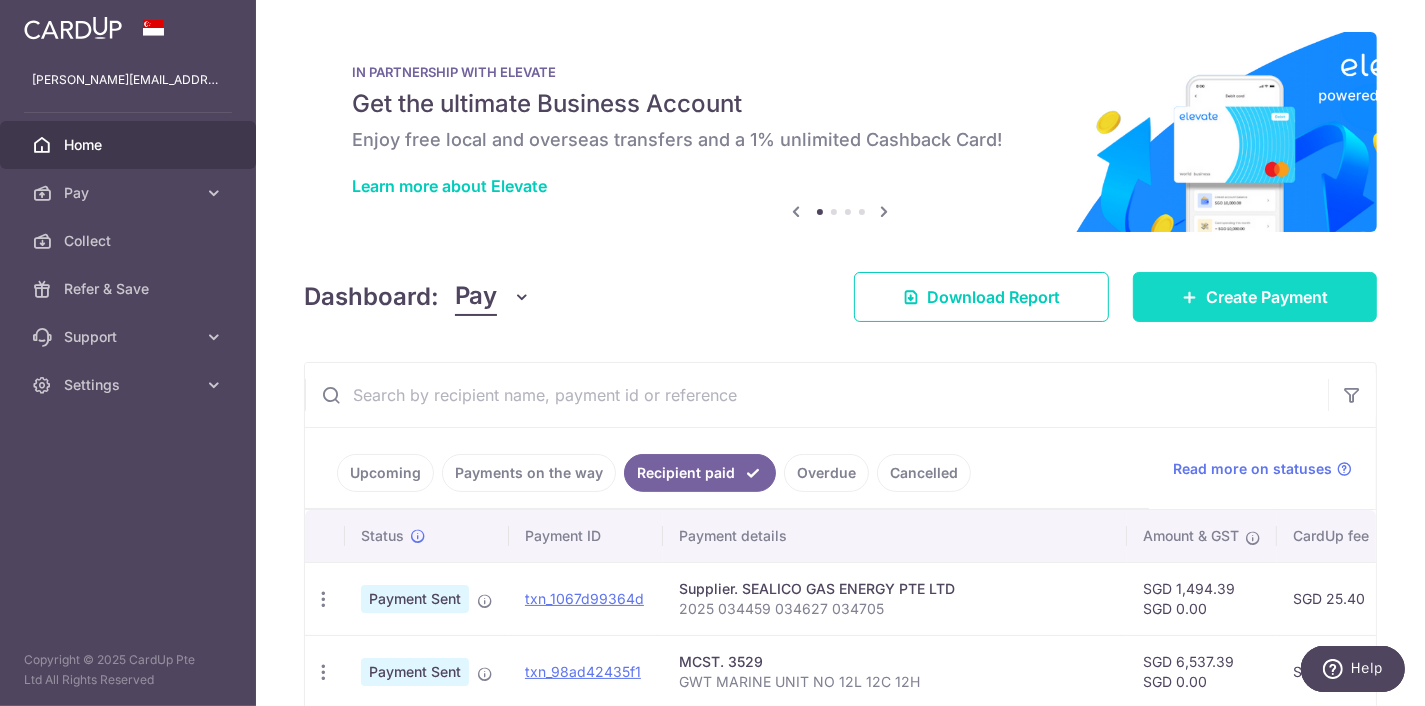 click on "Create Payment" at bounding box center [1267, 297] 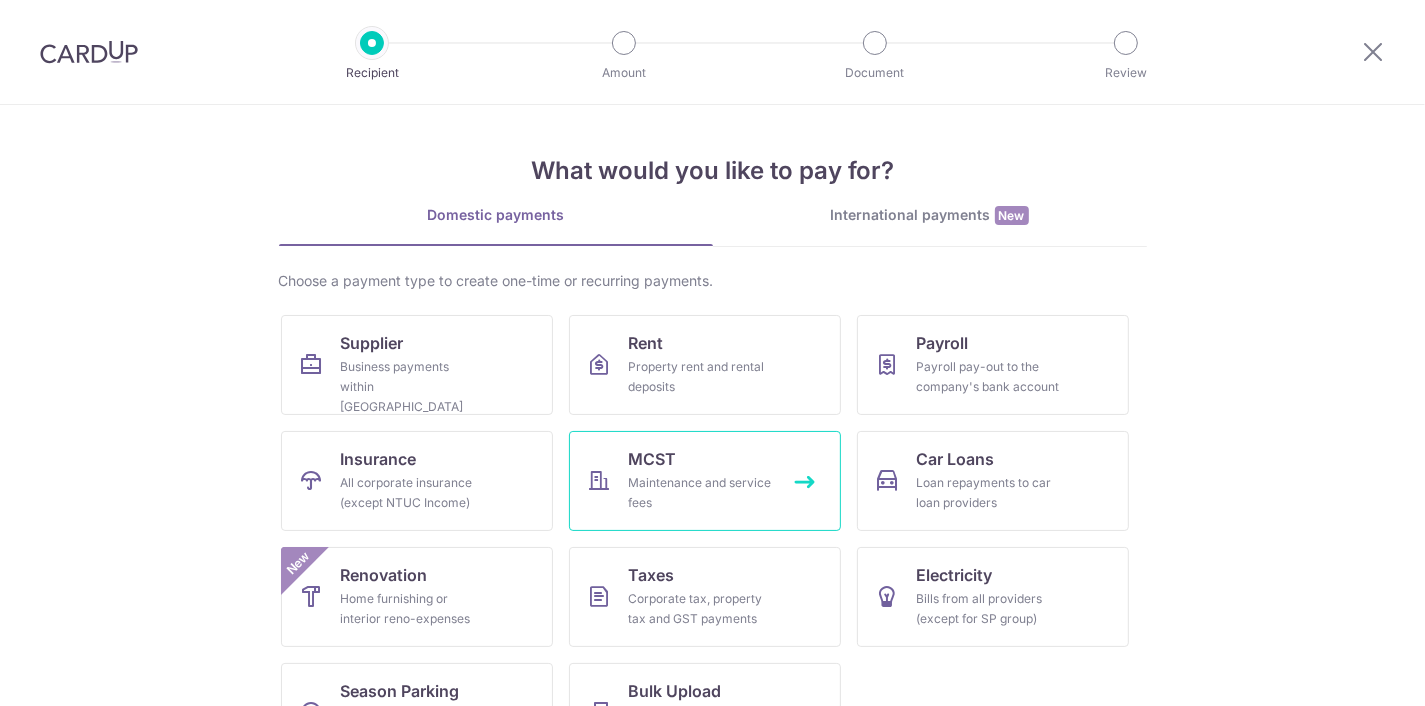 click on "Maintenance and service fees" at bounding box center [701, 493] 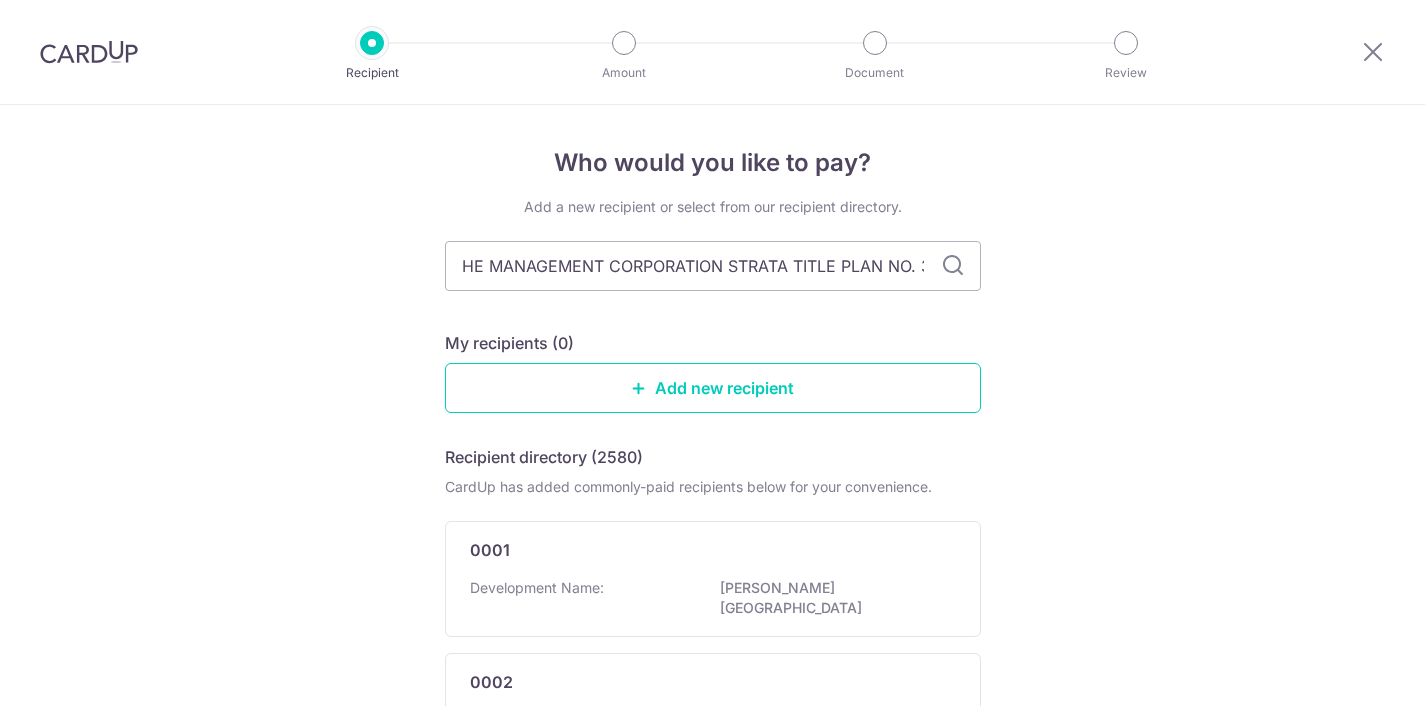 scroll, scrollTop: 0, scrollLeft: 0, axis: both 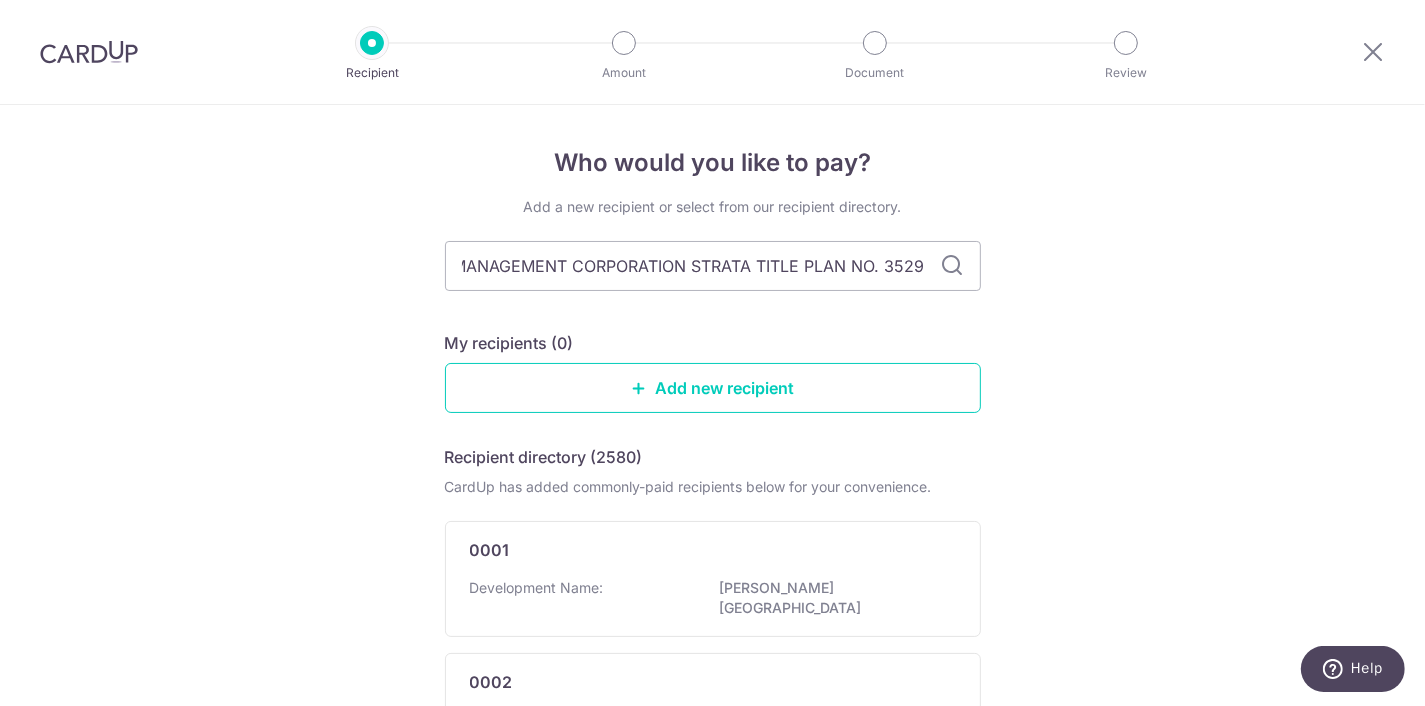 type on "HE MANAGEMENT CORPORATION STRATA TITLE PLAN NO. 3529" 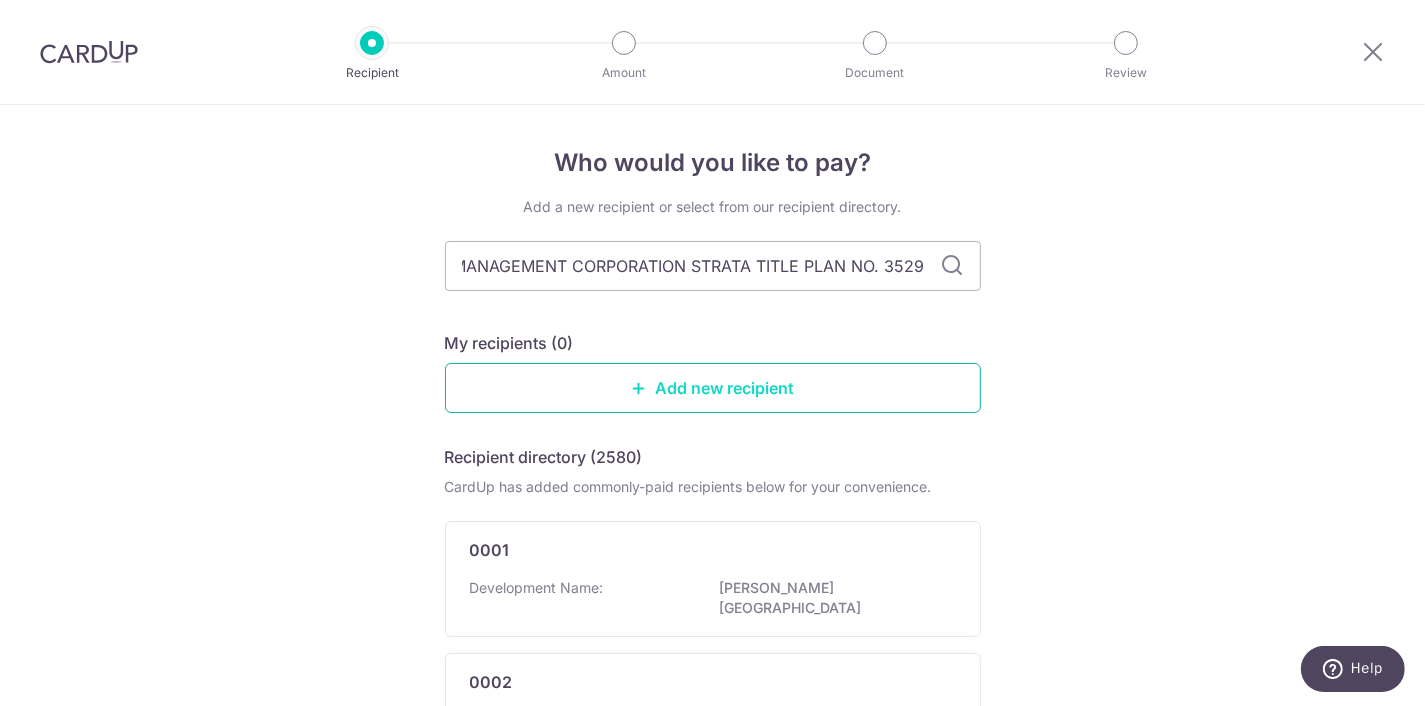 scroll, scrollTop: 0, scrollLeft: 0, axis: both 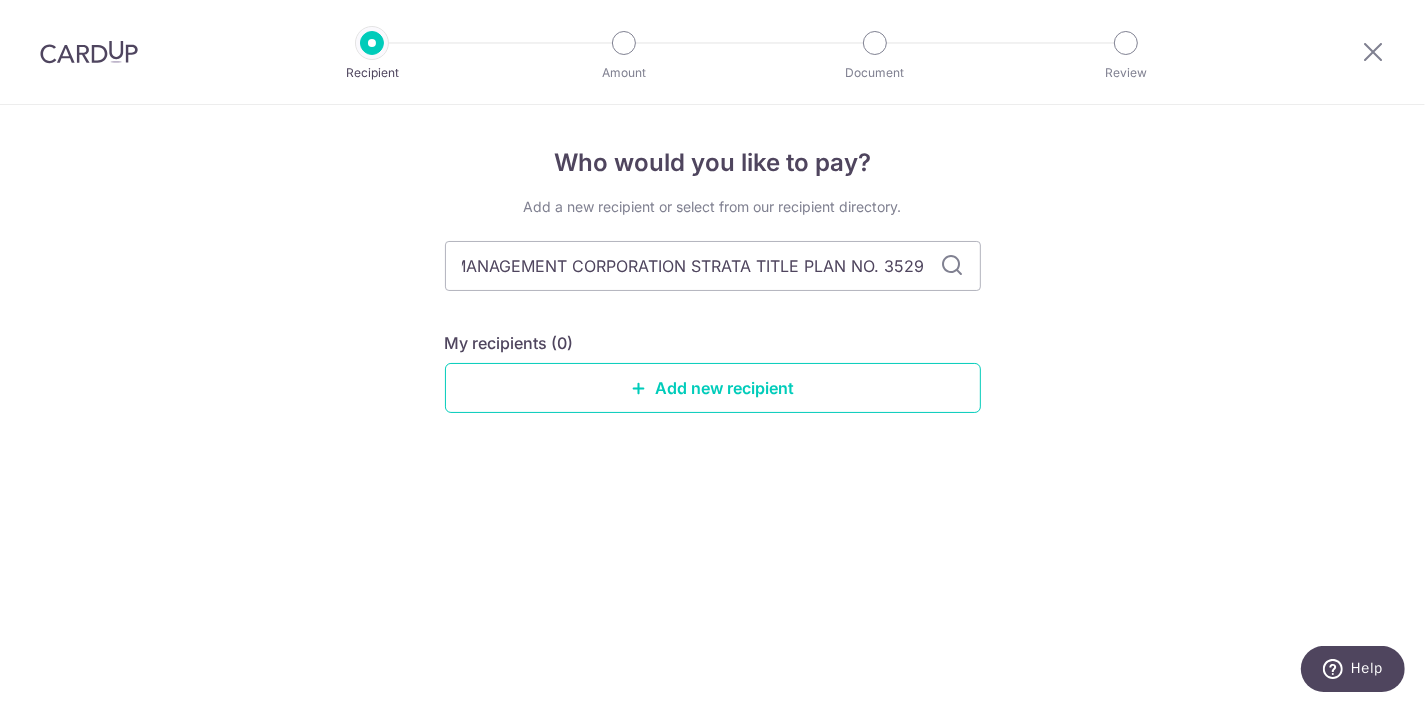 drag, startPoint x: 927, startPoint y: 274, endPoint x: 258, endPoint y: 291, distance: 669.21594 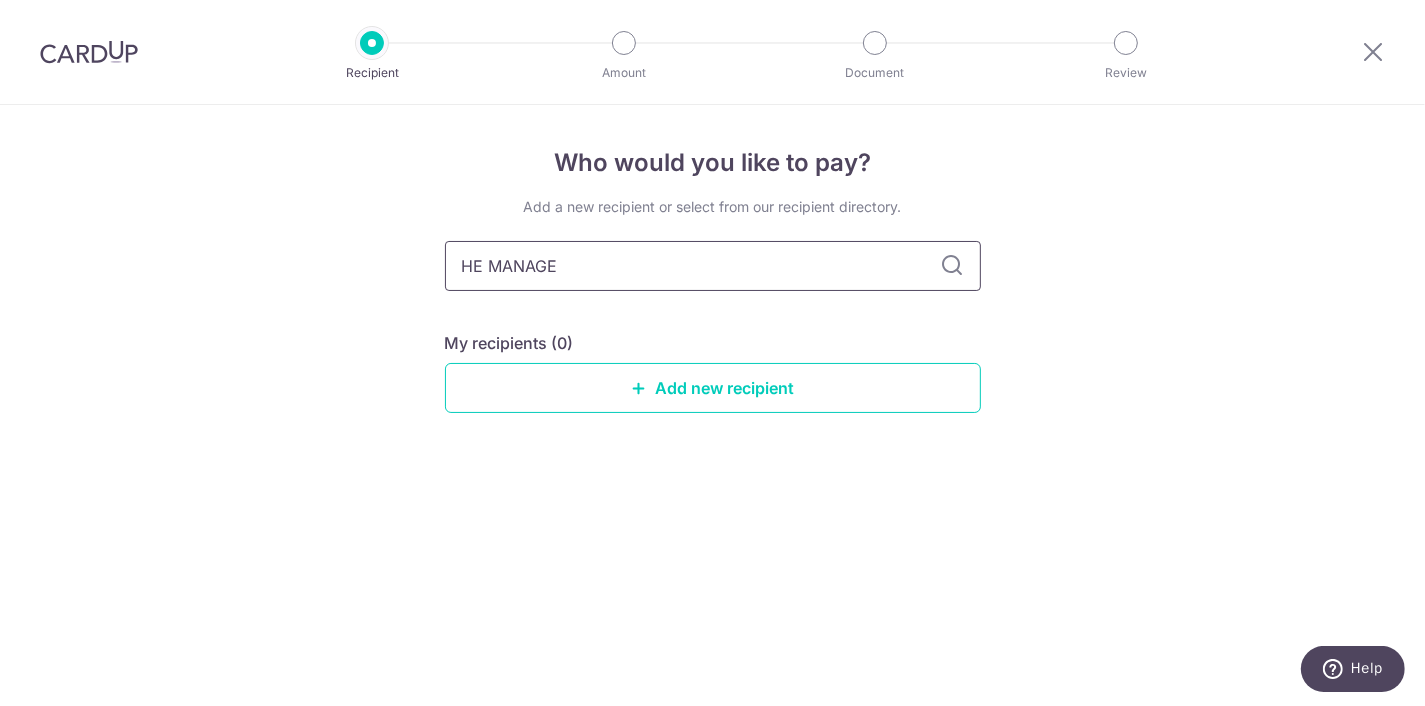 scroll, scrollTop: 0, scrollLeft: 0, axis: both 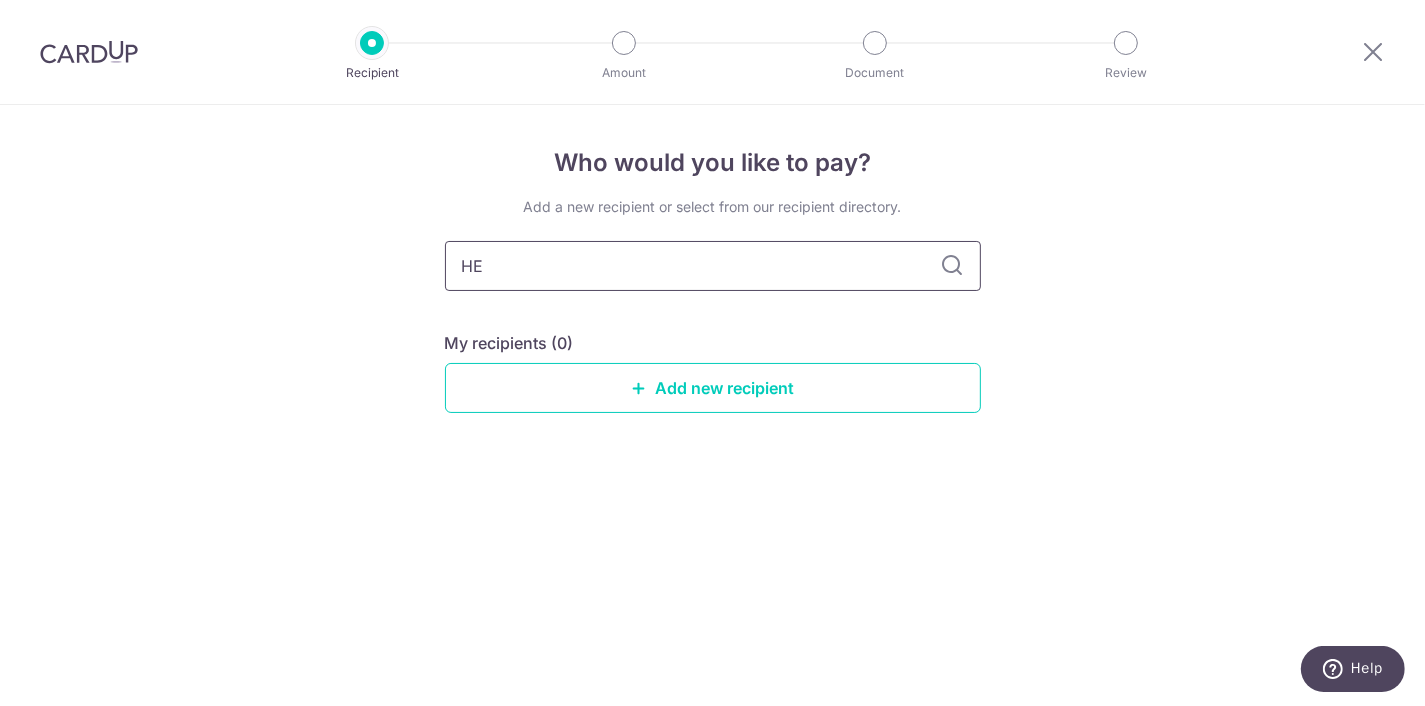type on "H" 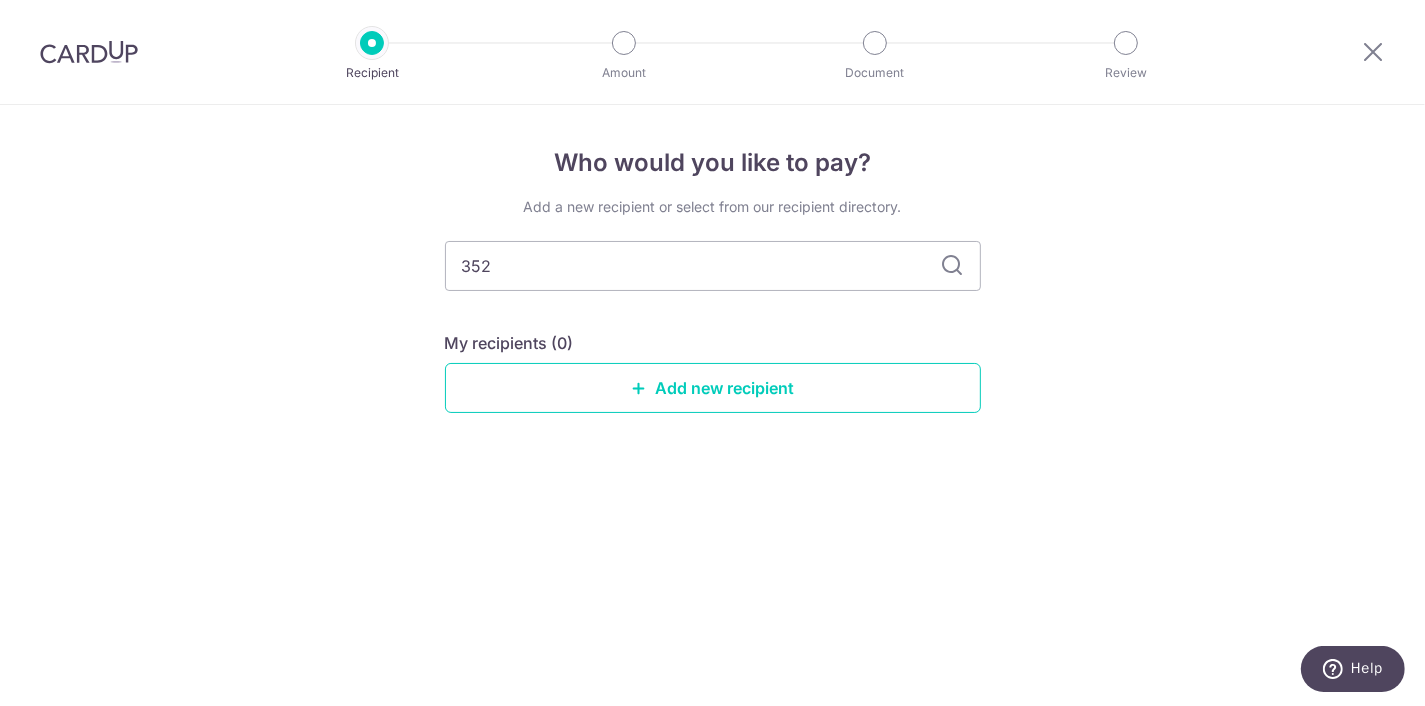 type on "352" 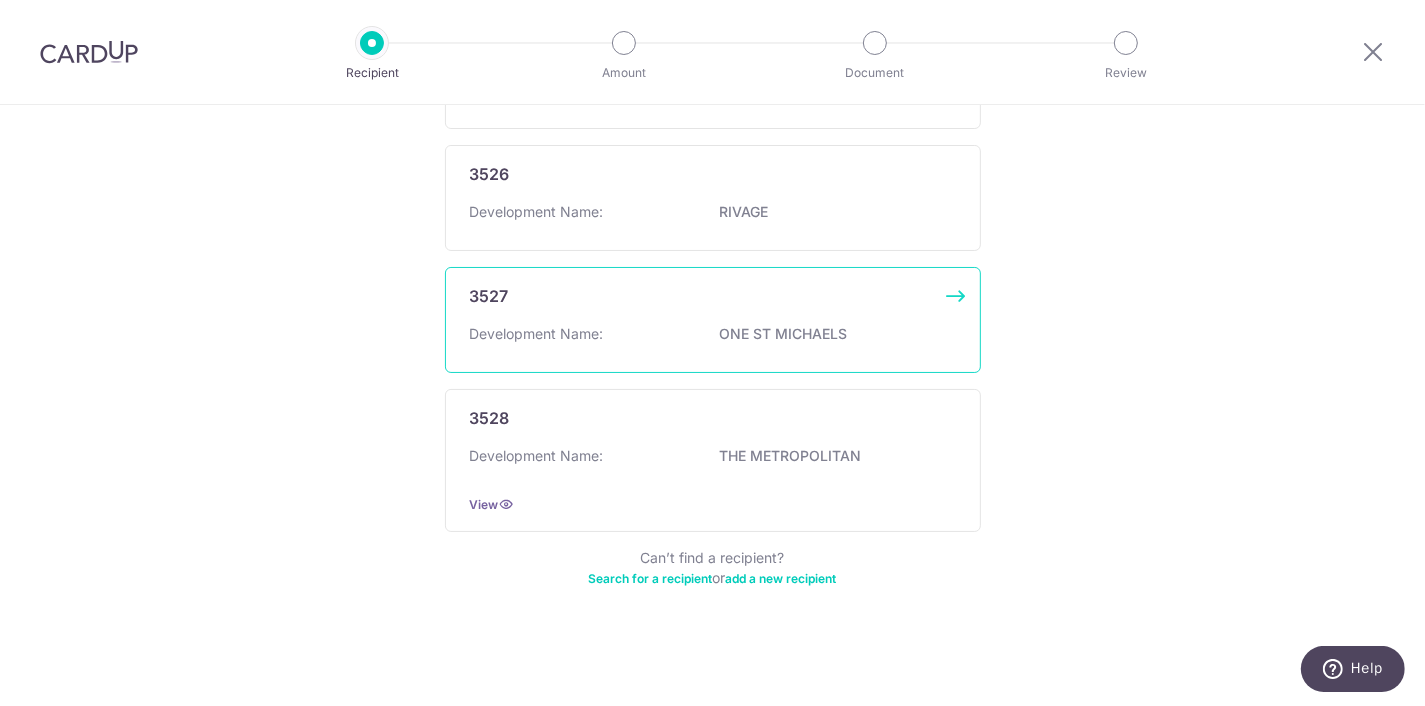 scroll, scrollTop: 1303, scrollLeft: 0, axis: vertical 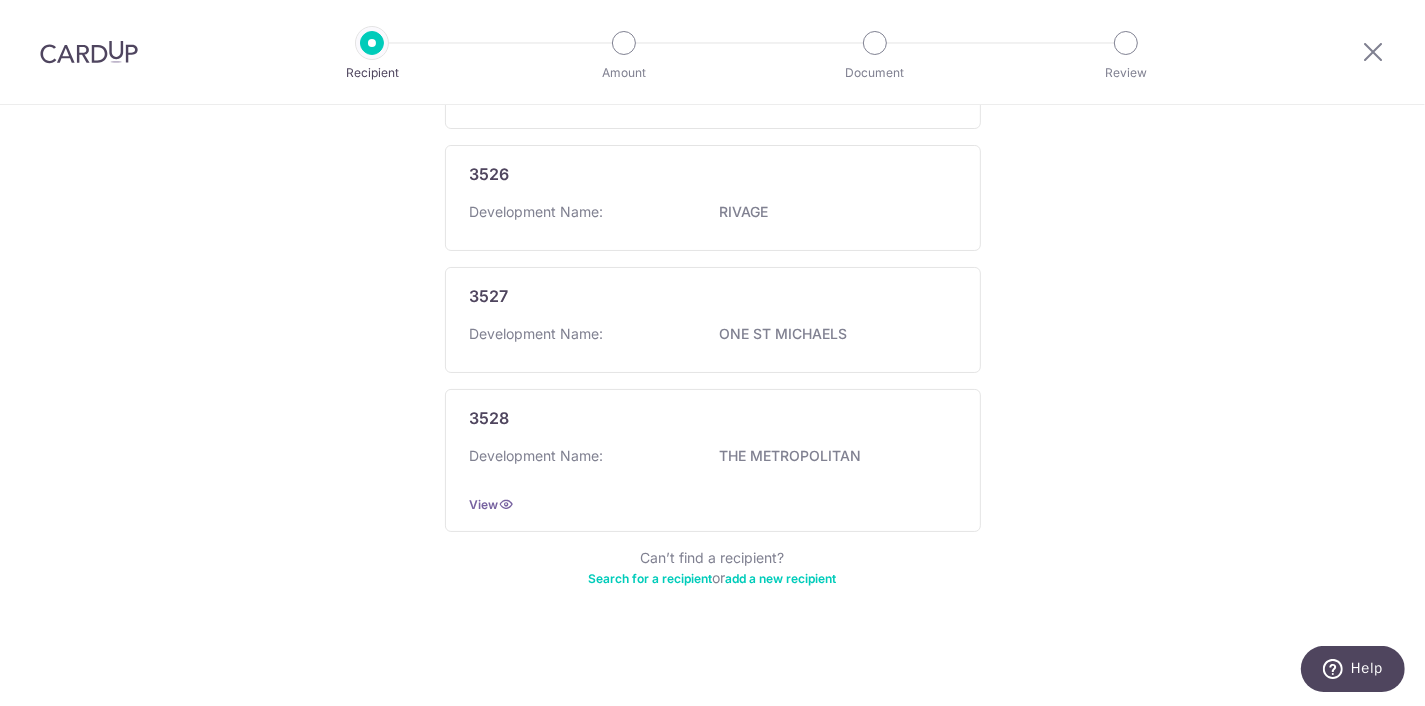 click on "Search for a recipient" at bounding box center [651, 578] 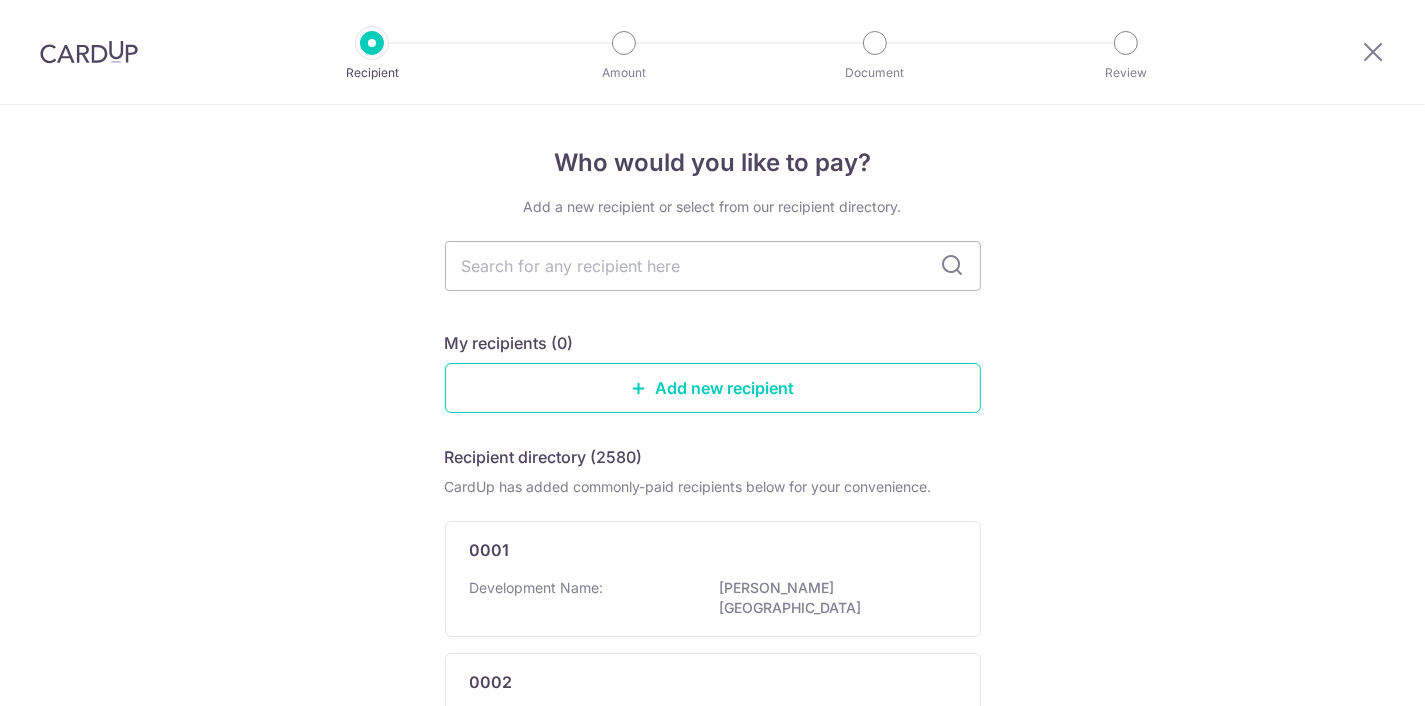 scroll, scrollTop: 0, scrollLeft: 0, axis: both 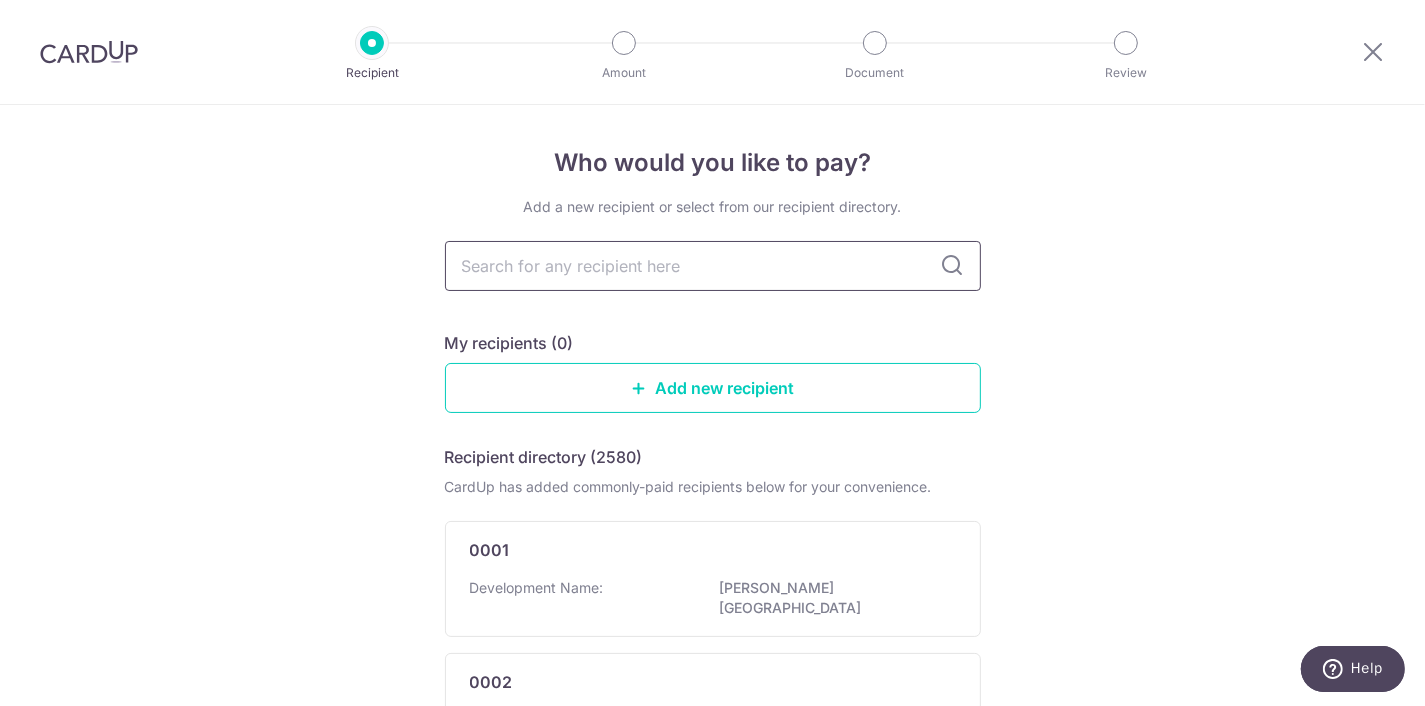 click at bounding box center (713, 266) 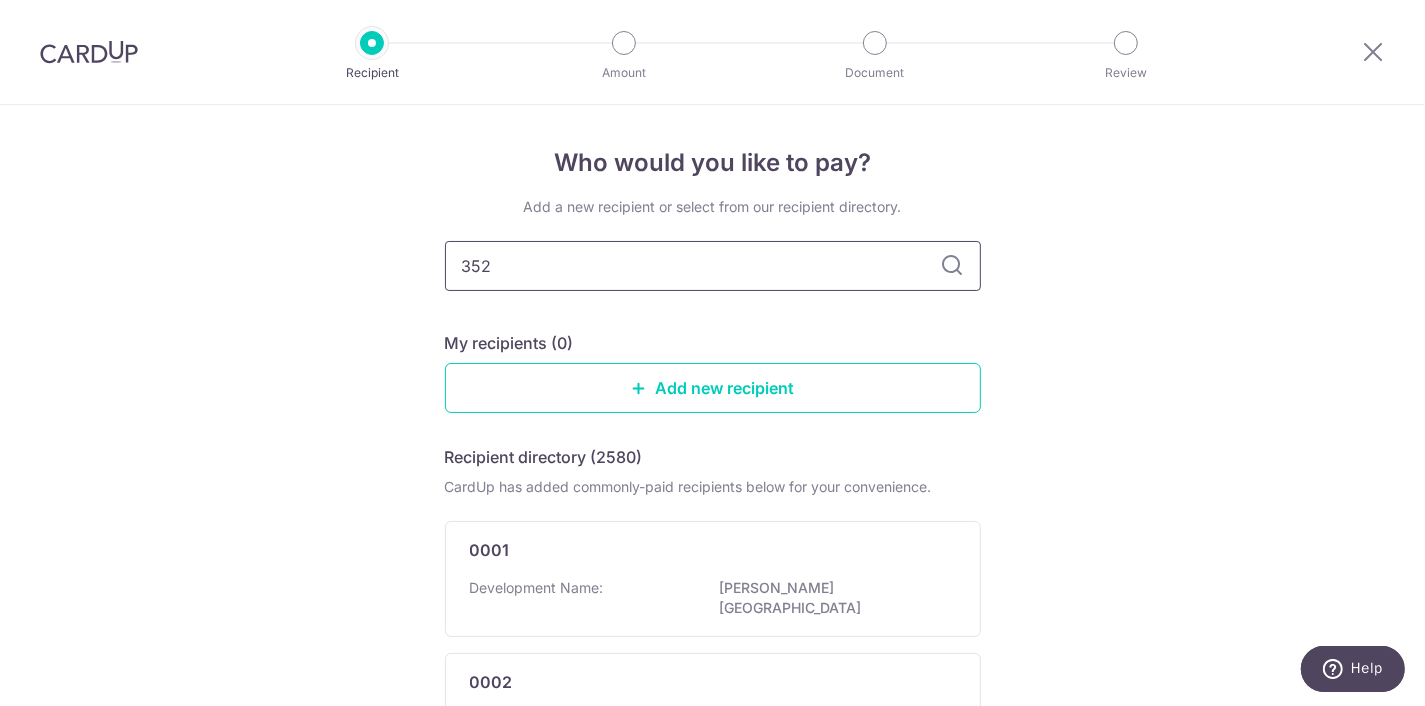 type on "3529" 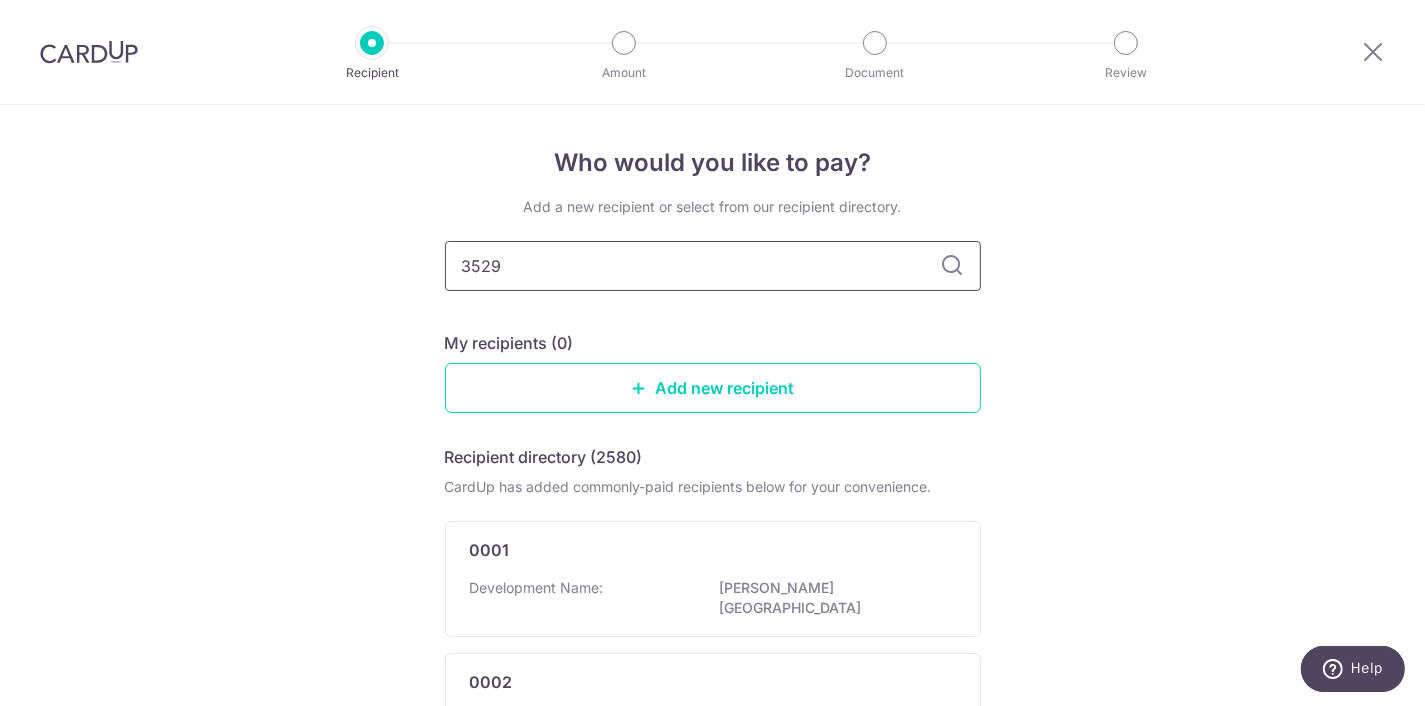click on "3529" at bounding box center [713, 266] 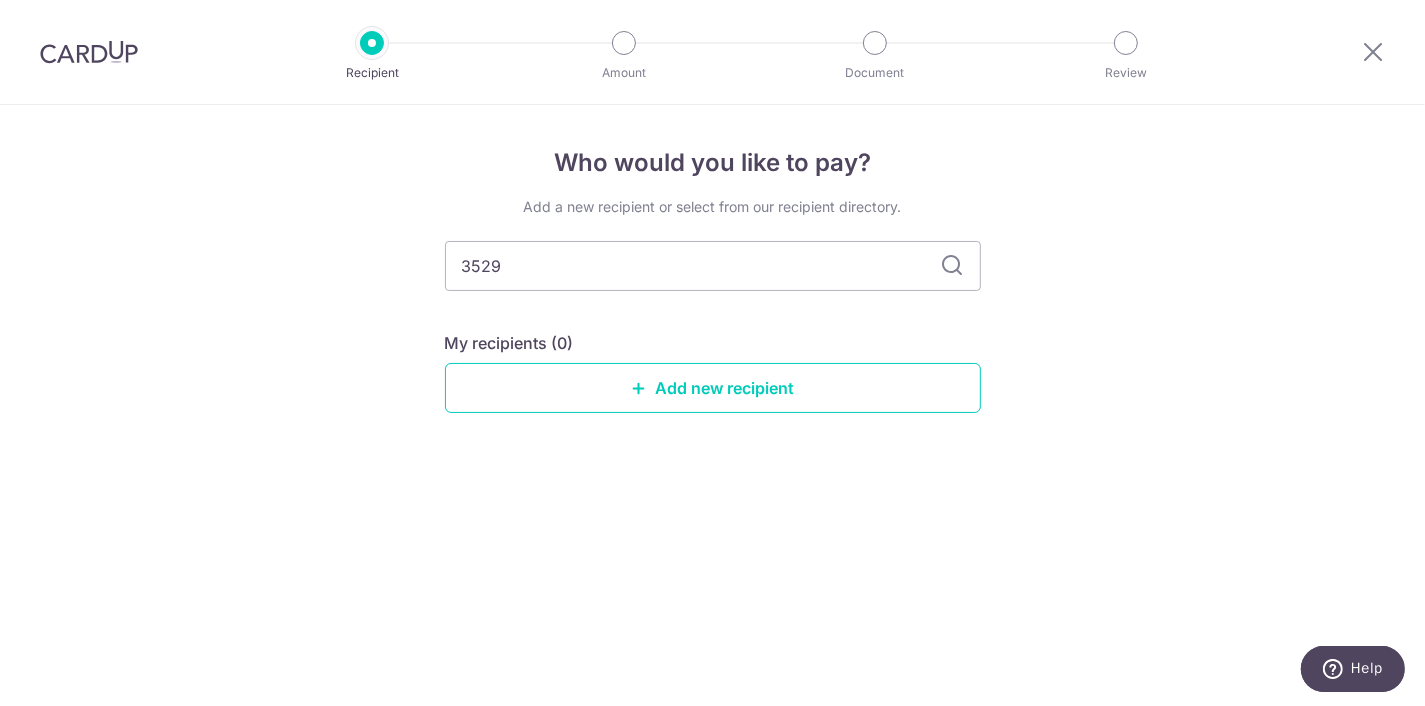 click at bounding box center [953, 266] 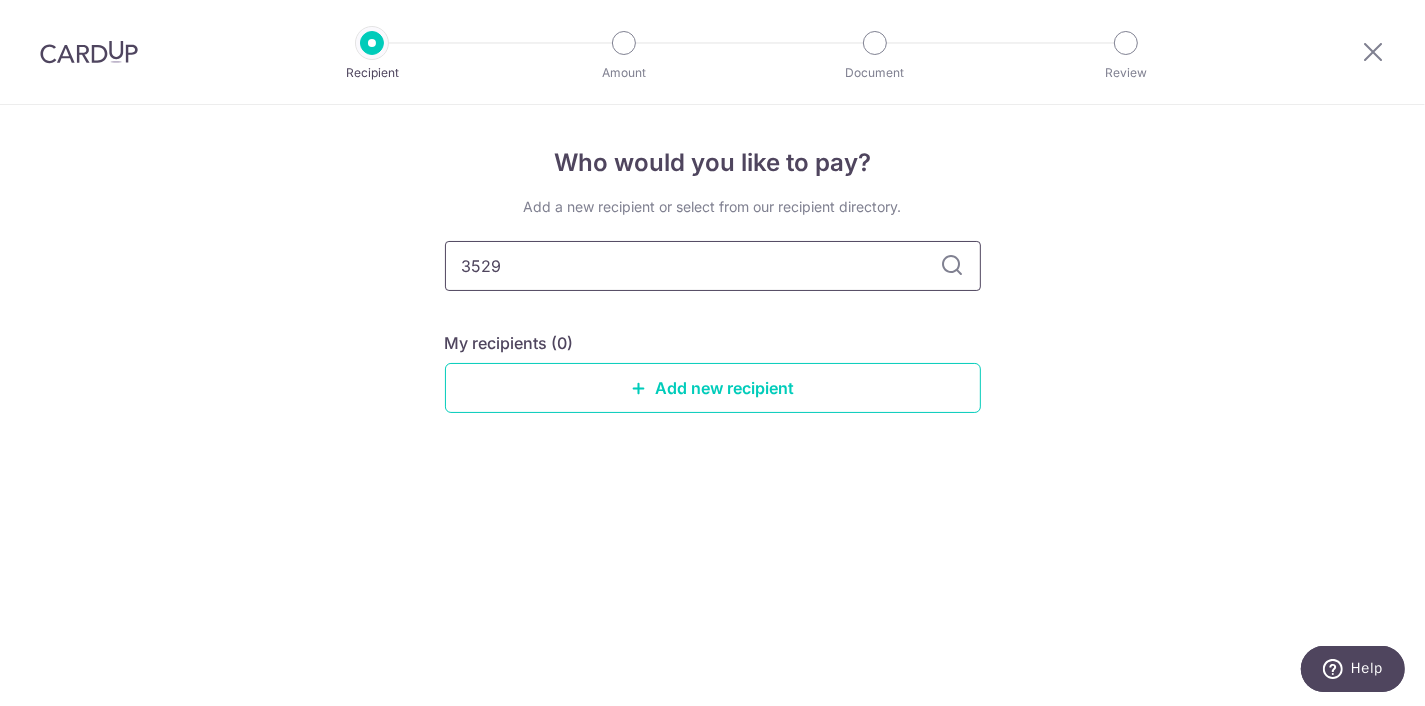drag, startPoint x: 610, startPoint y: 279, endPoint x: 858, endPoint y: 255, distance: 249.15858 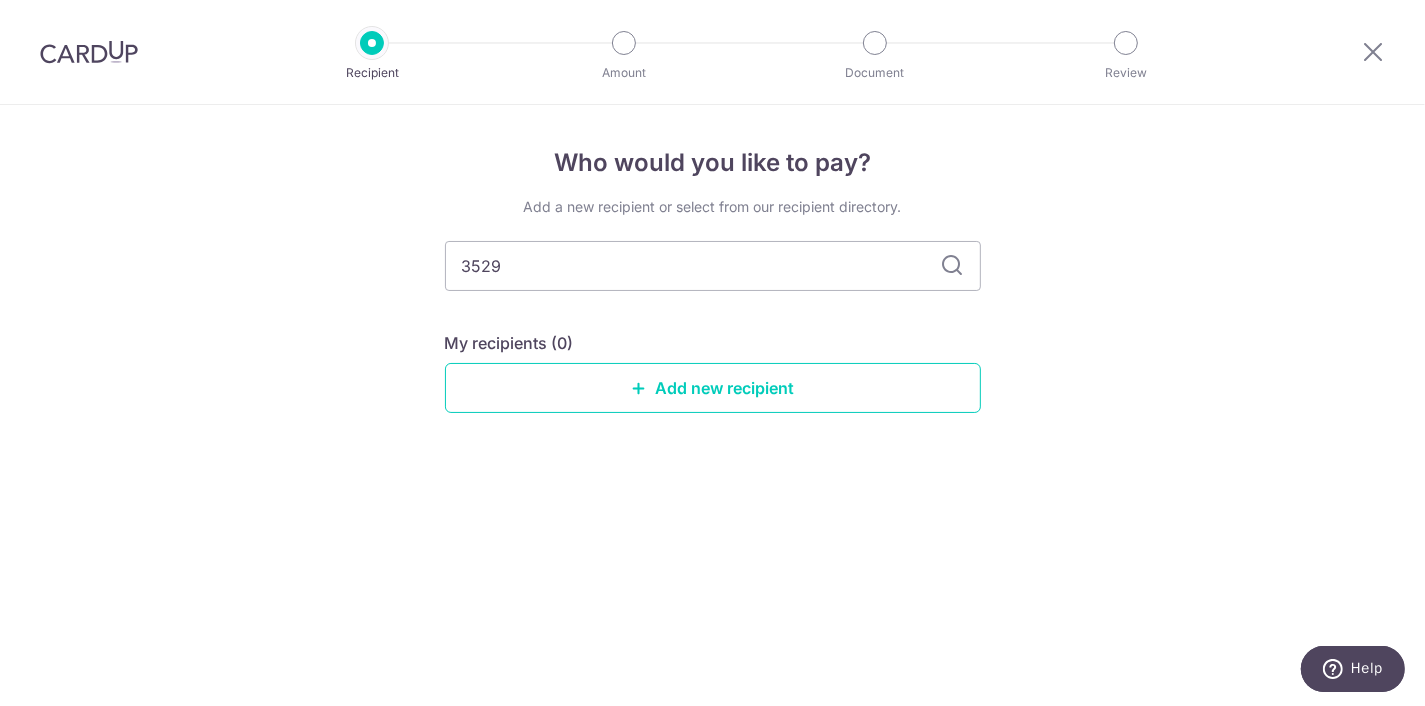 click at bounding box center [953, 266] 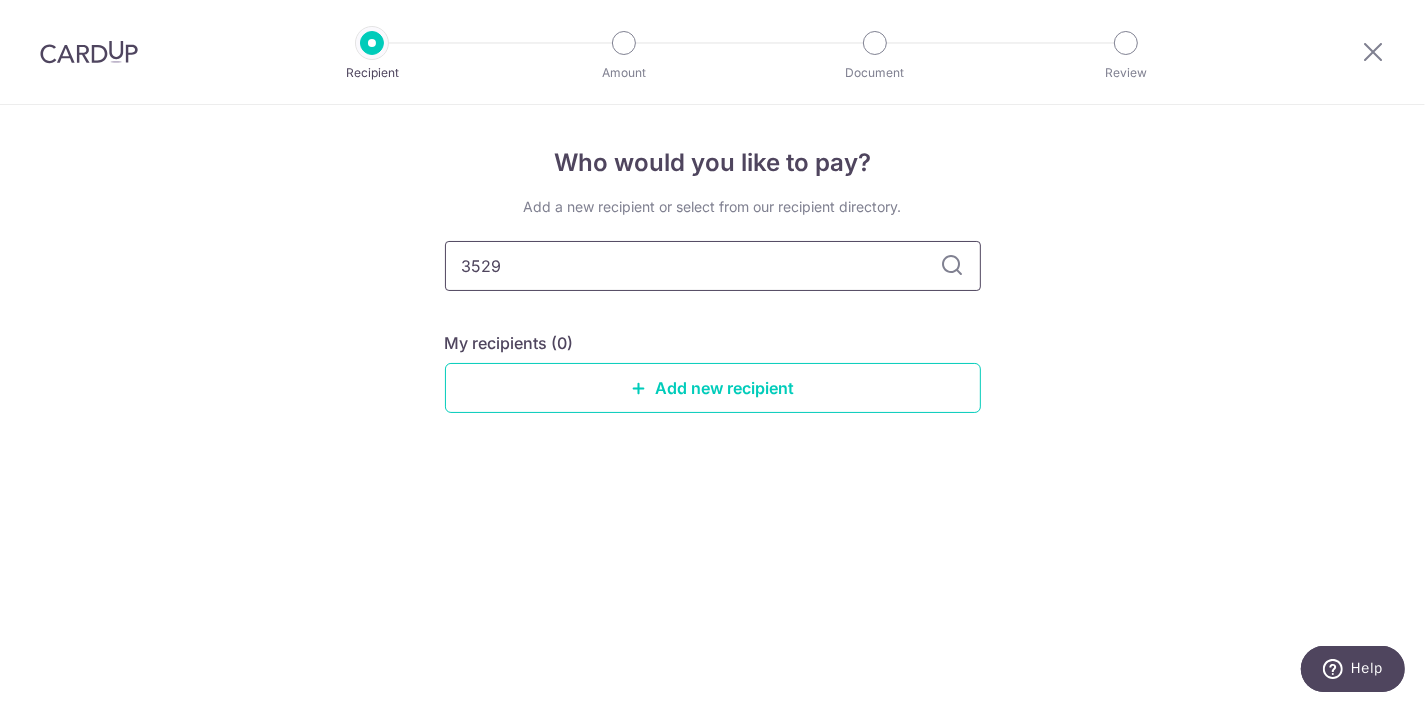 click on "3529" at bounding box center [713, 266] 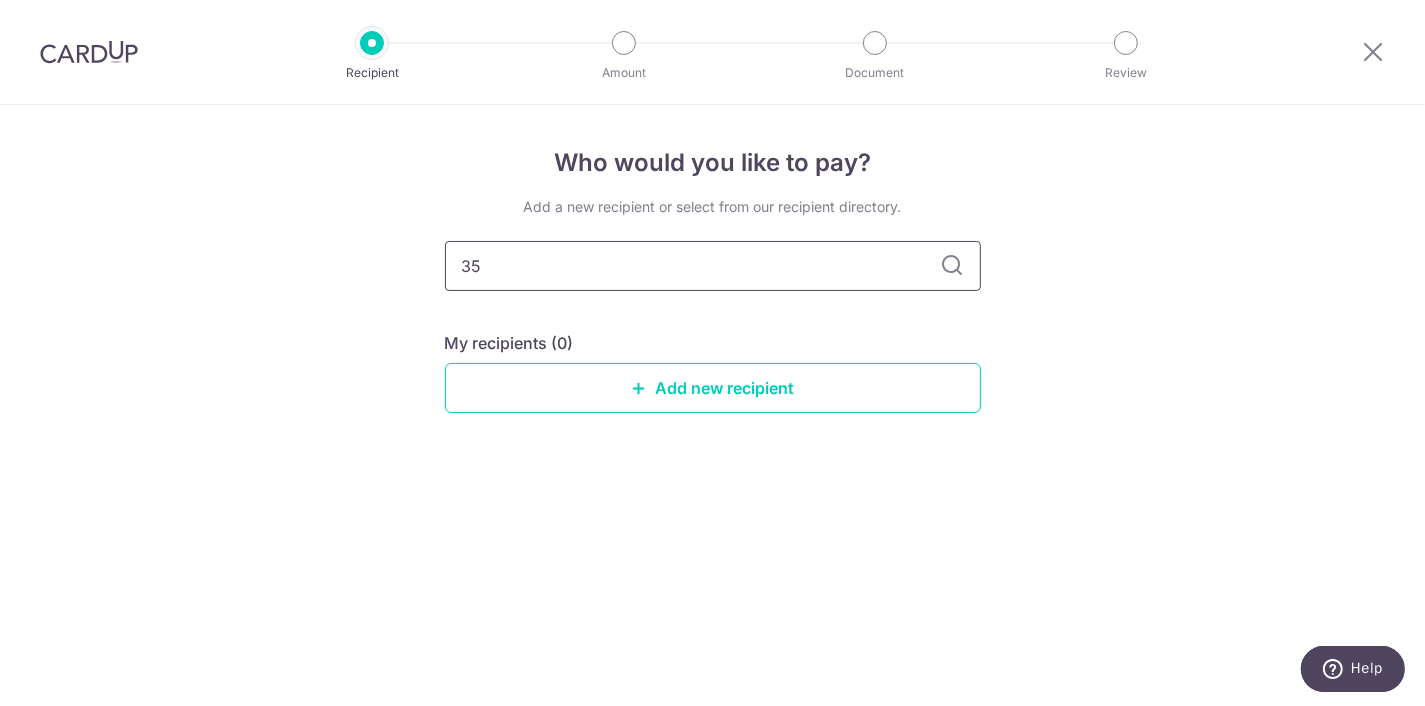 type on "352" 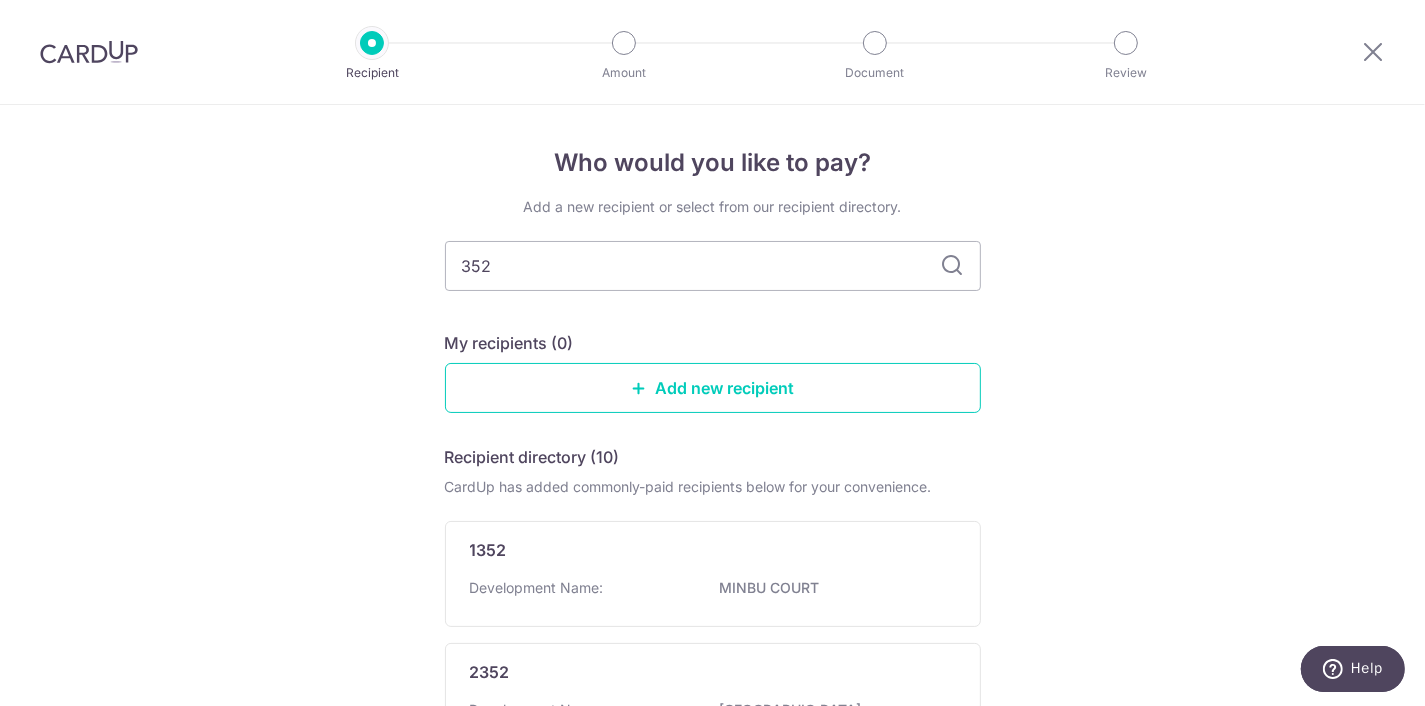 click on "352" at bounding box center [713, 266] 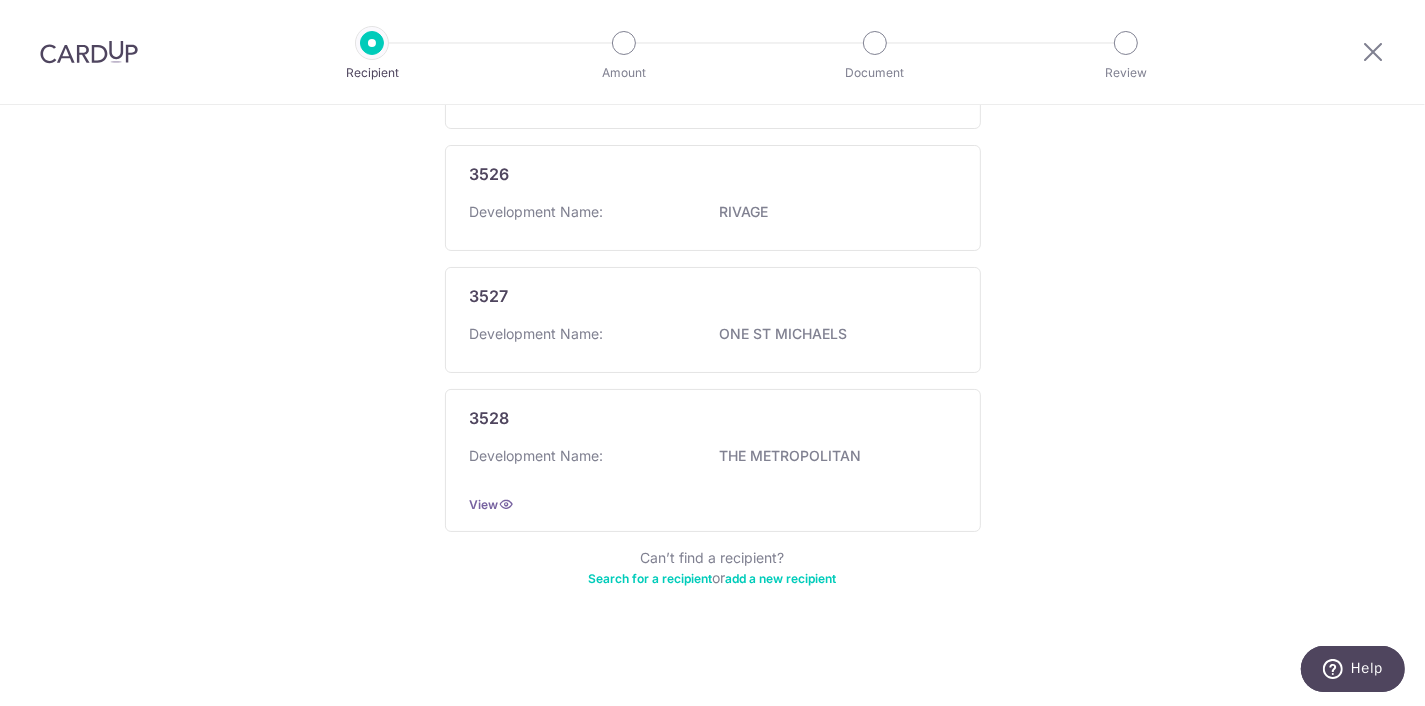 scroll, scrollTop: 1303, scrollLeft: 0, axis: vertical 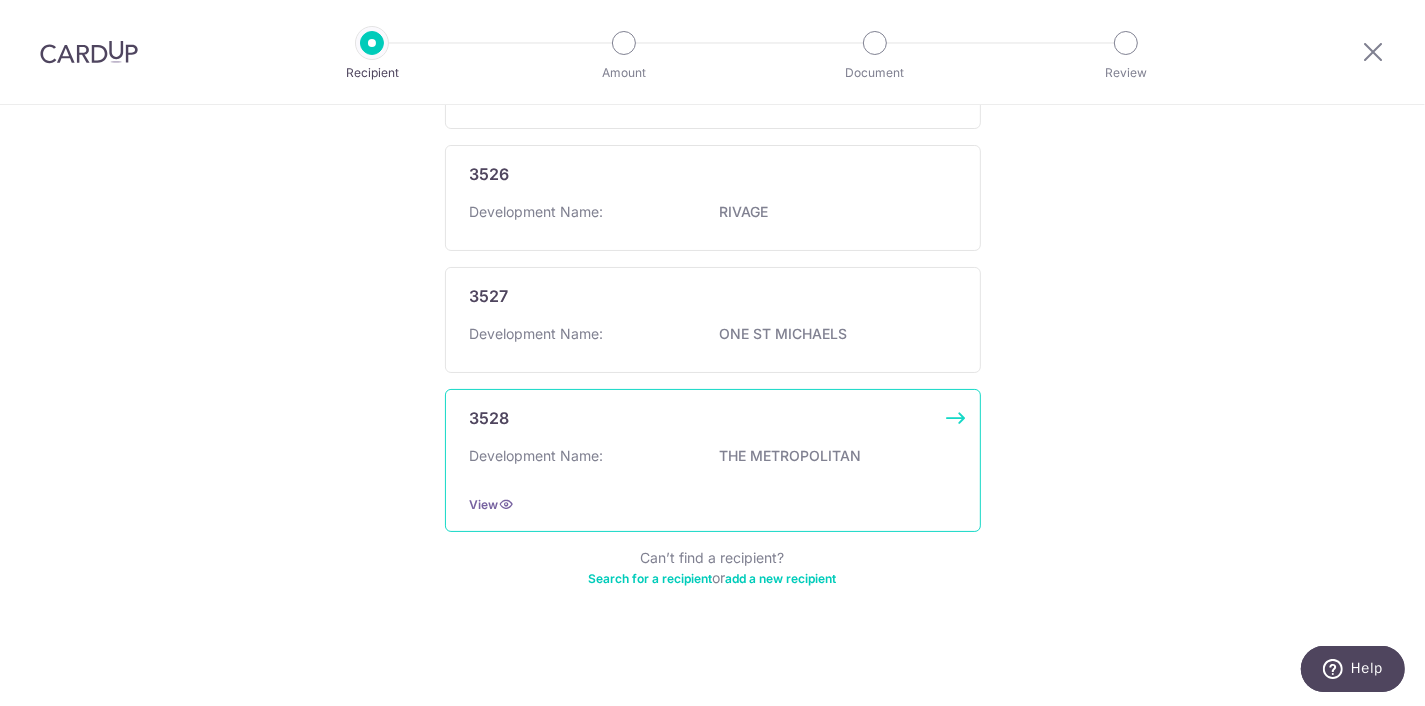 click on "View" at bounding box center [713, 504] 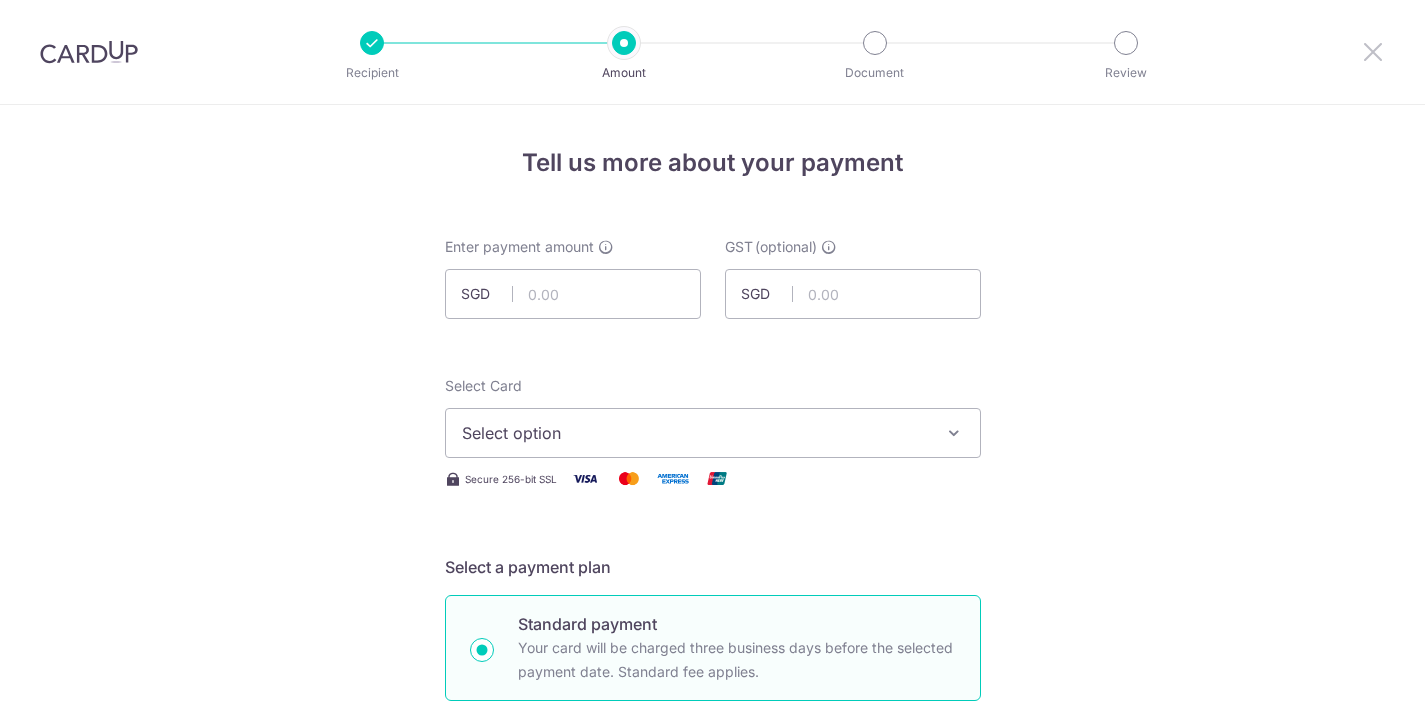 scroll, scrollTop: 0, scrollLeft: 0, axis: both 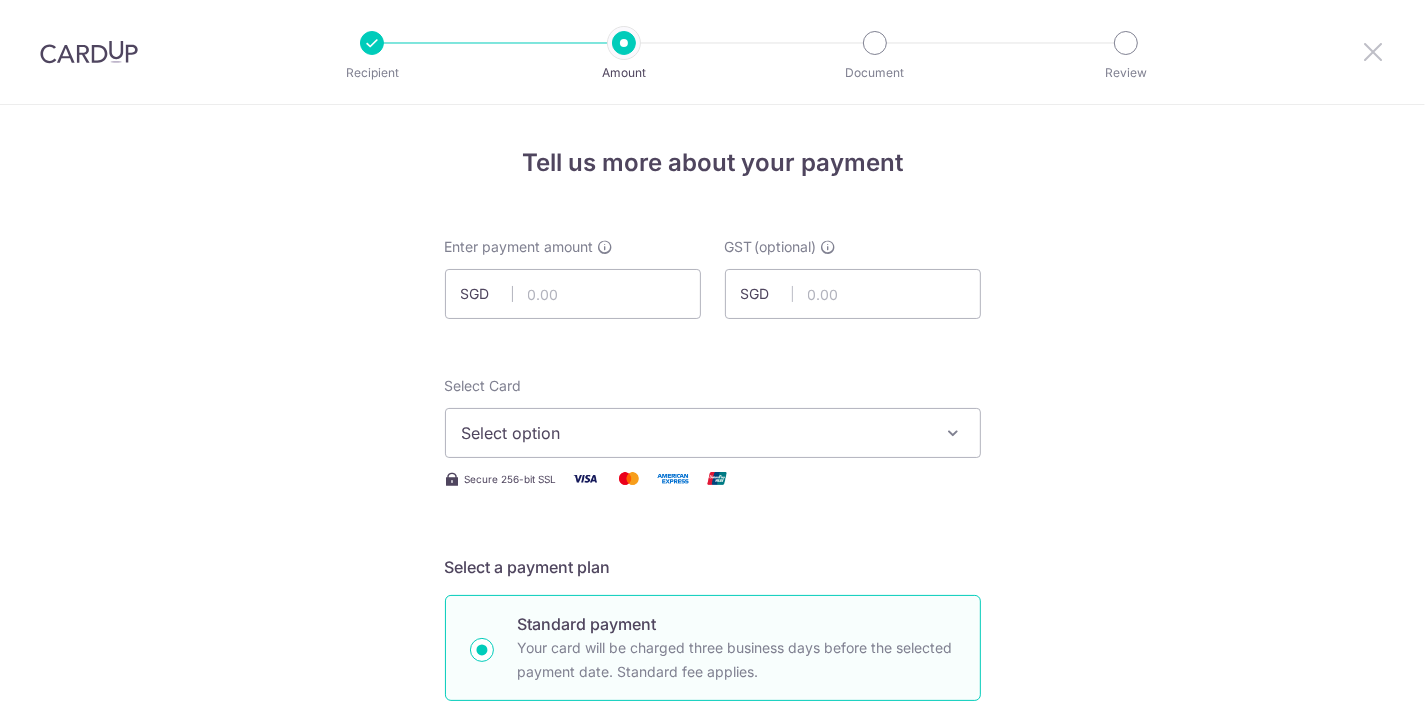 click at bounding box center [1373, 51] 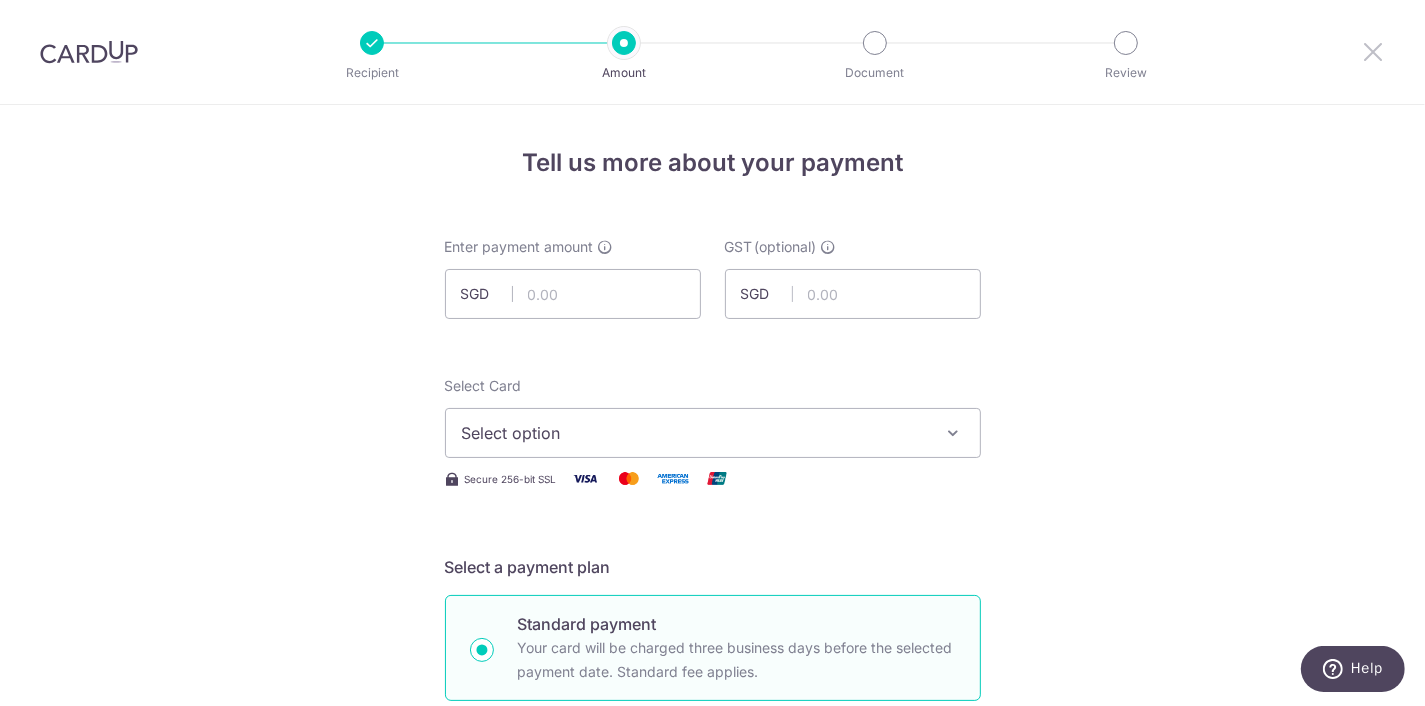 scroll, scrollTop: 0, scrollLeft: 0, axis: both 